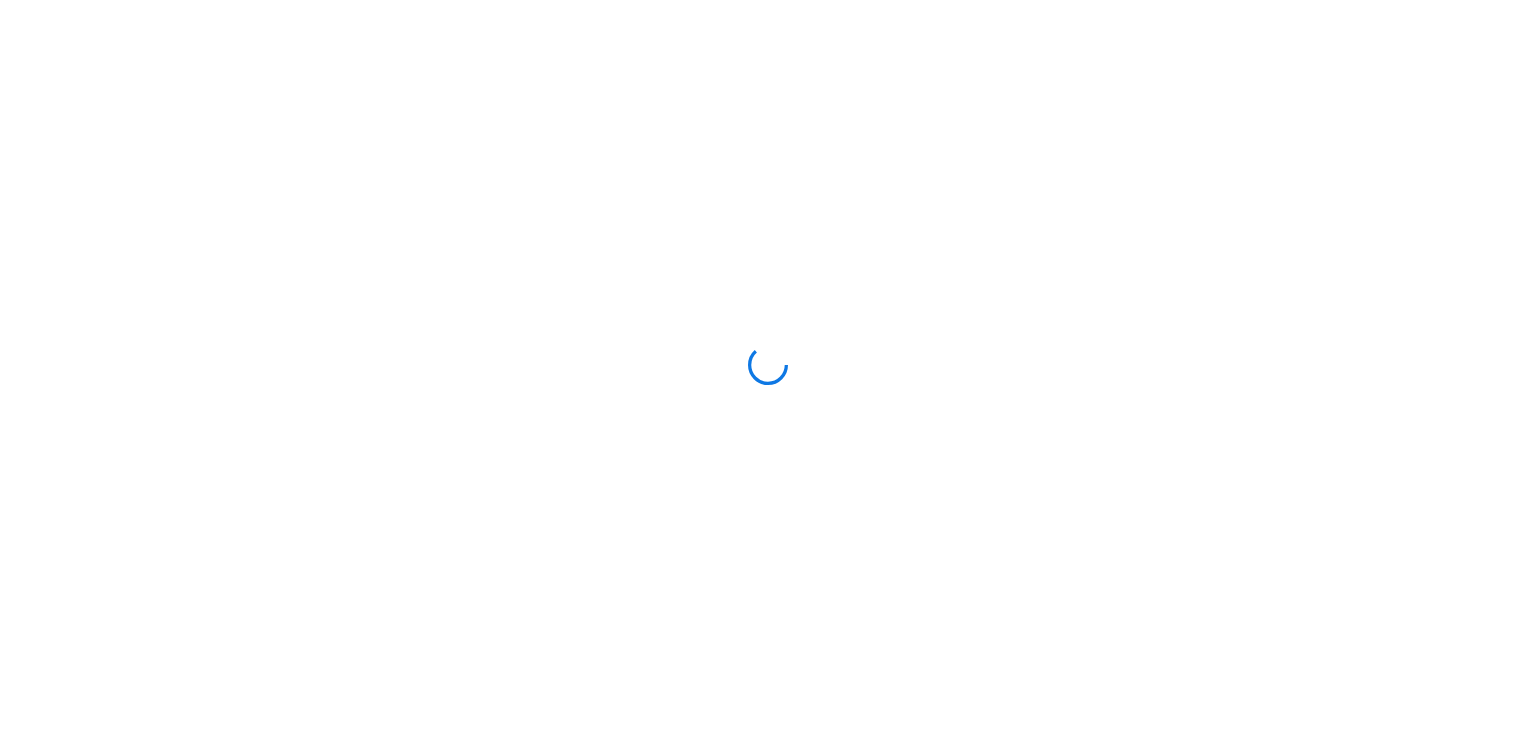 scroll, scrollTop: 0, scrollLeft: 0, axis: both 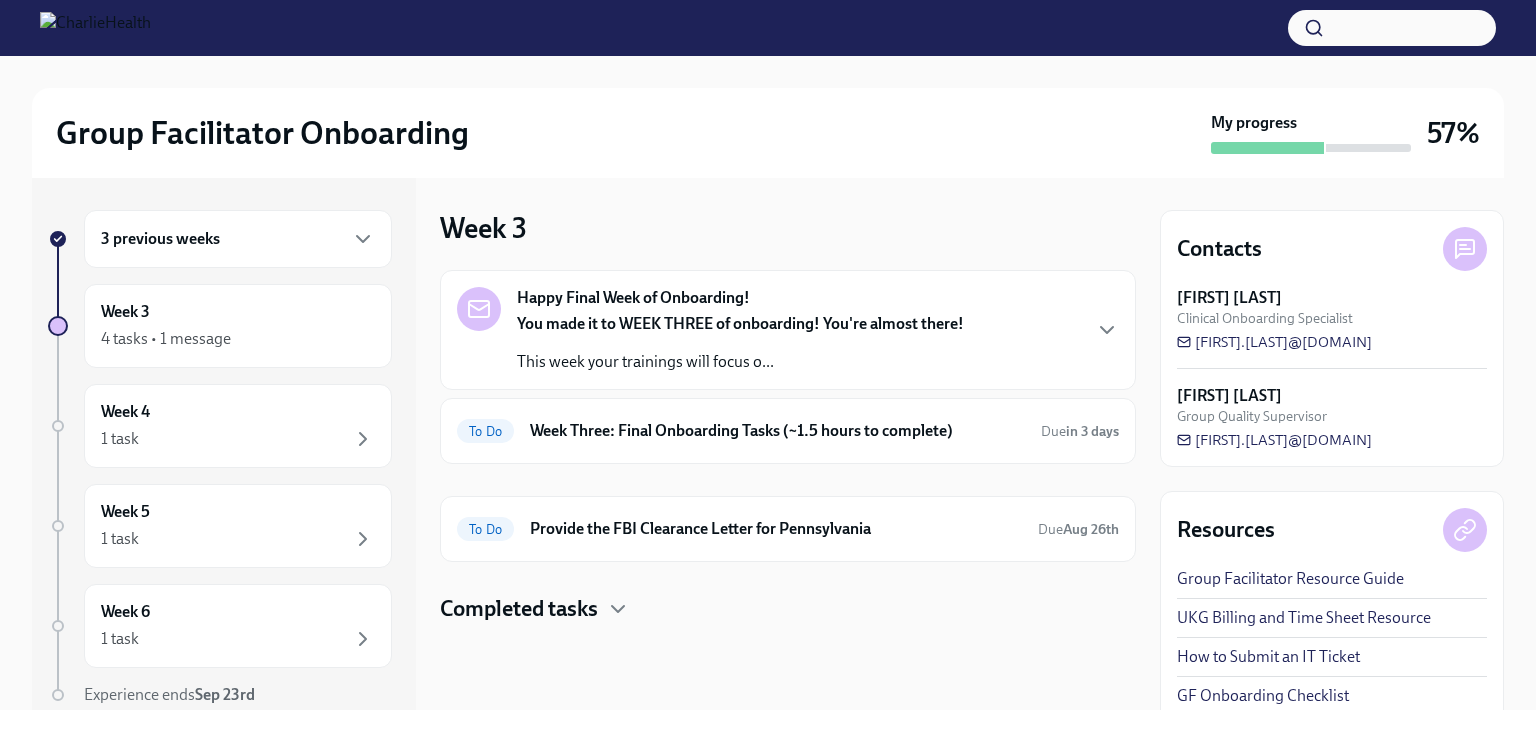 click on "3 previous weeks" at bounding box center [238, 239] 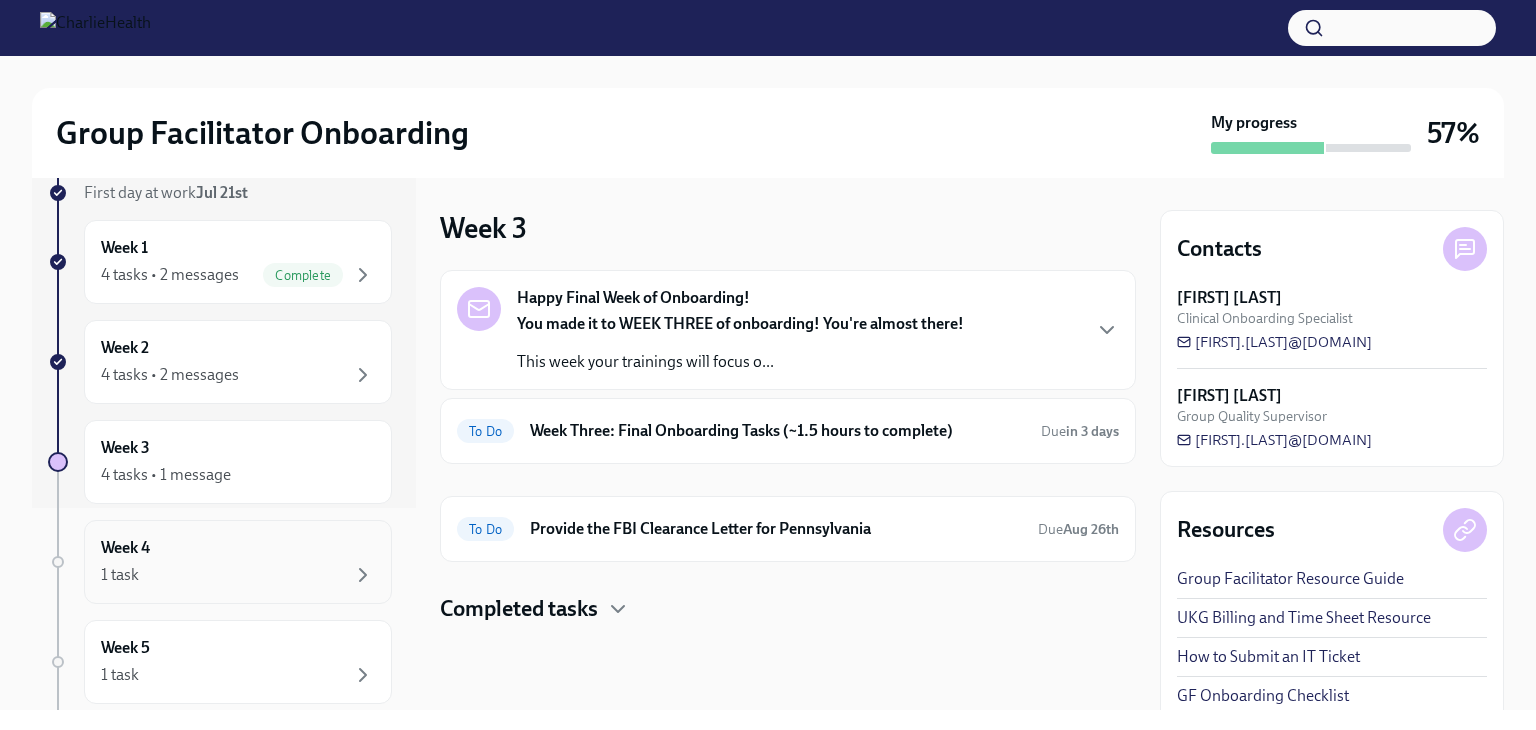 scroll, scrollTop: 100, scrollLeft: 0, axis: vertical 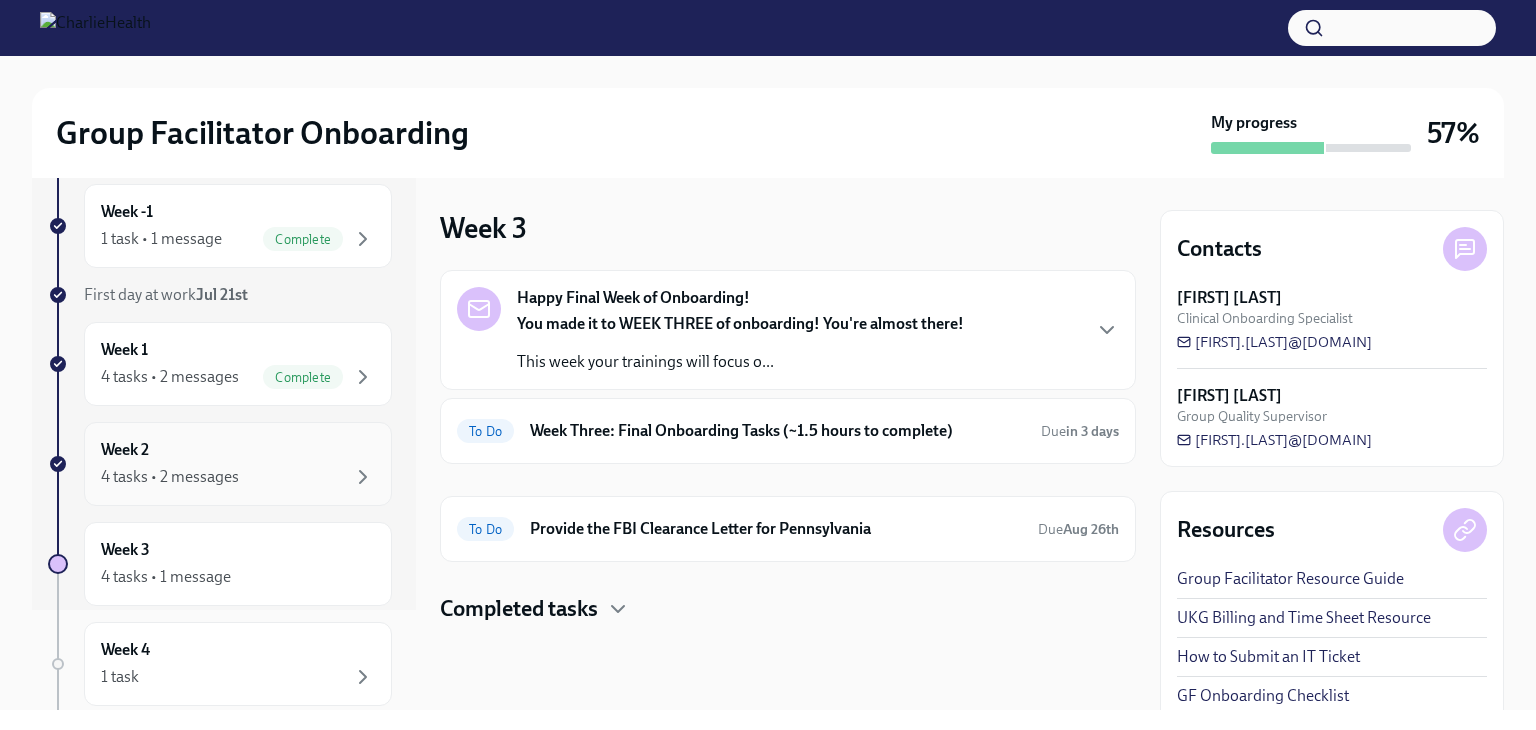 click on "Week 2 4 tasks • 2 messages" at bounding box center (238, 464) 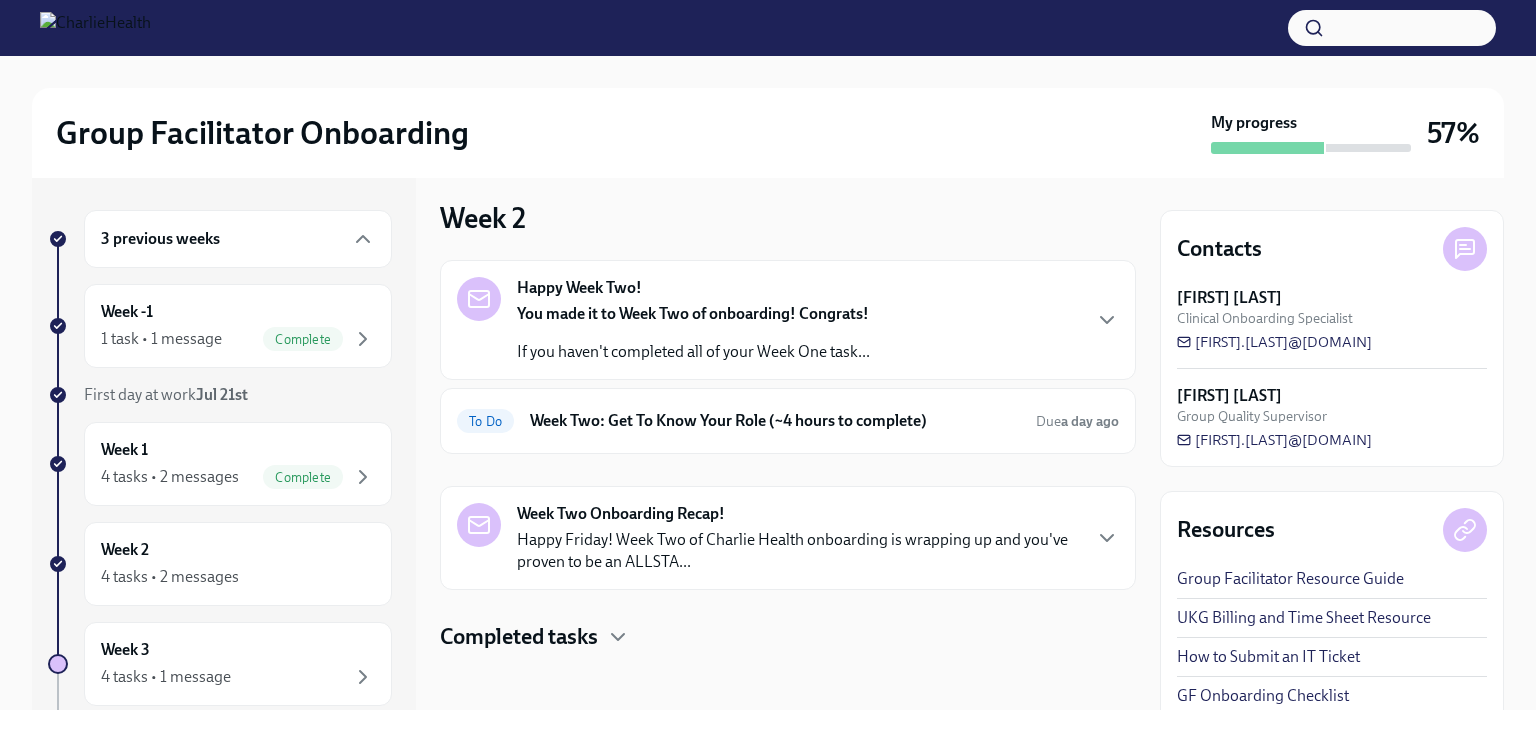 scroll, scrollTop: 15, scrollLeft: 0, axis: vertical 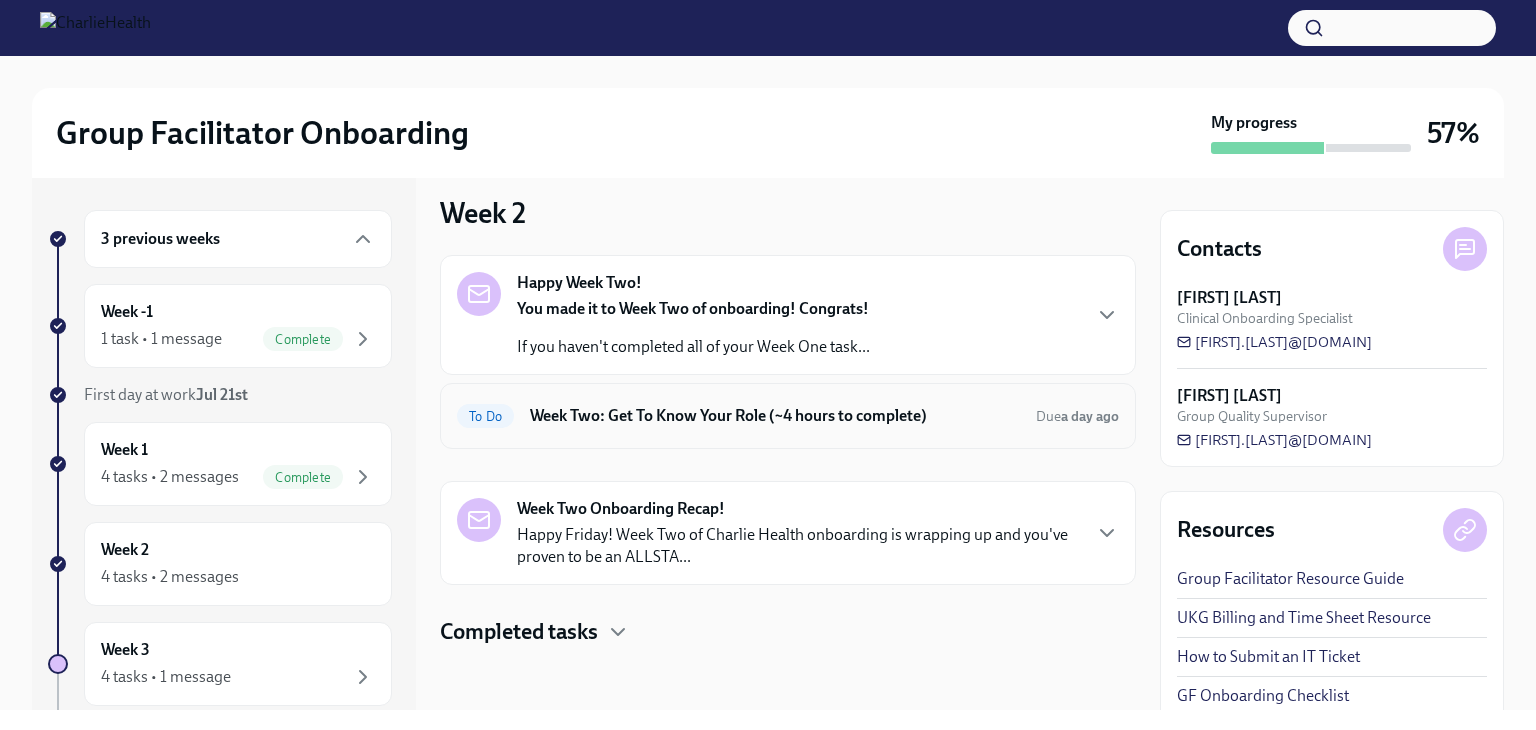 click on "To Do Week Two: Get To Know Your Role (~4 hours to complete) Due a day ago" at bounding box center (788, 416) 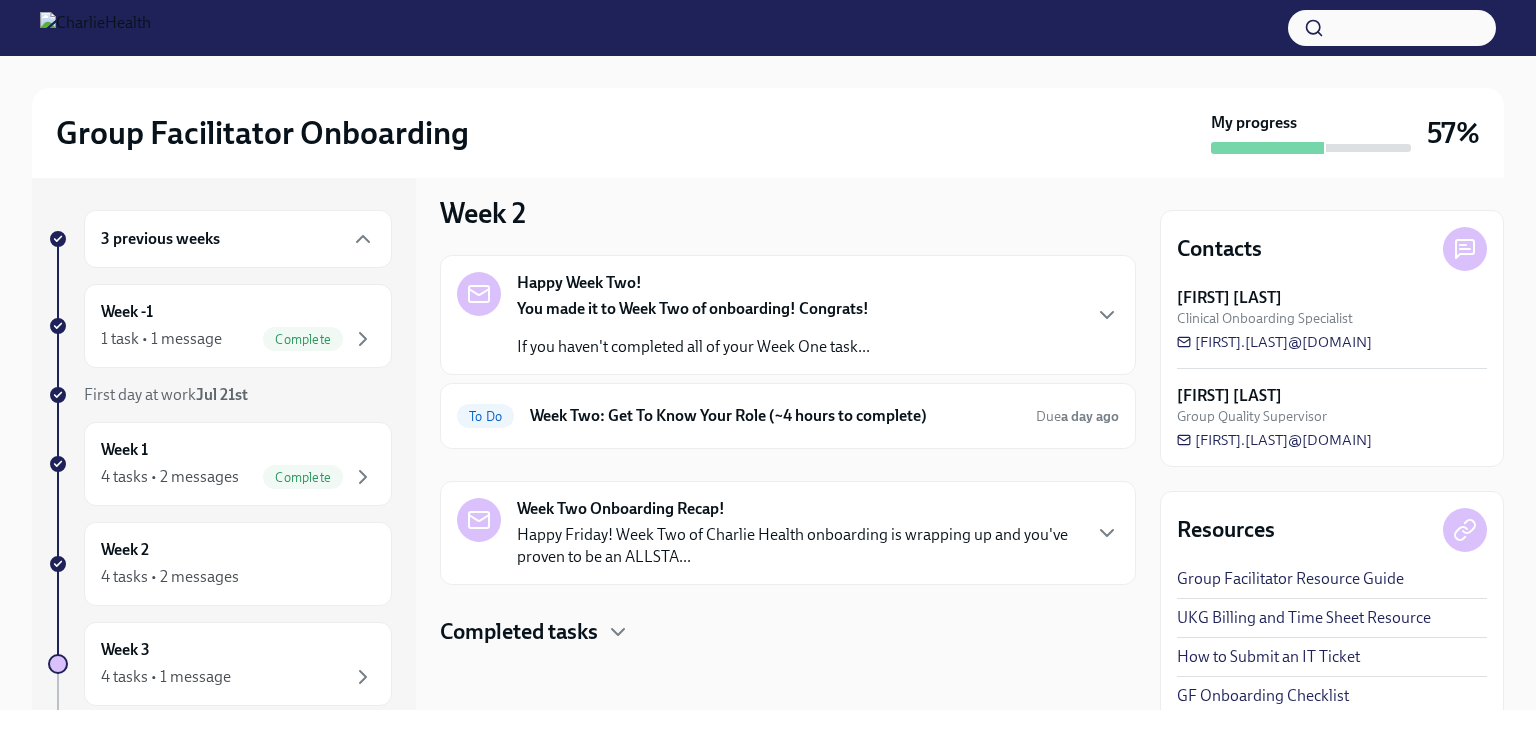 click on "Happy Week Two! You made it to Week Two of onboarding! Congrats!
If you haven't completed all of your Week One task..." at bounding box center [788, 315] 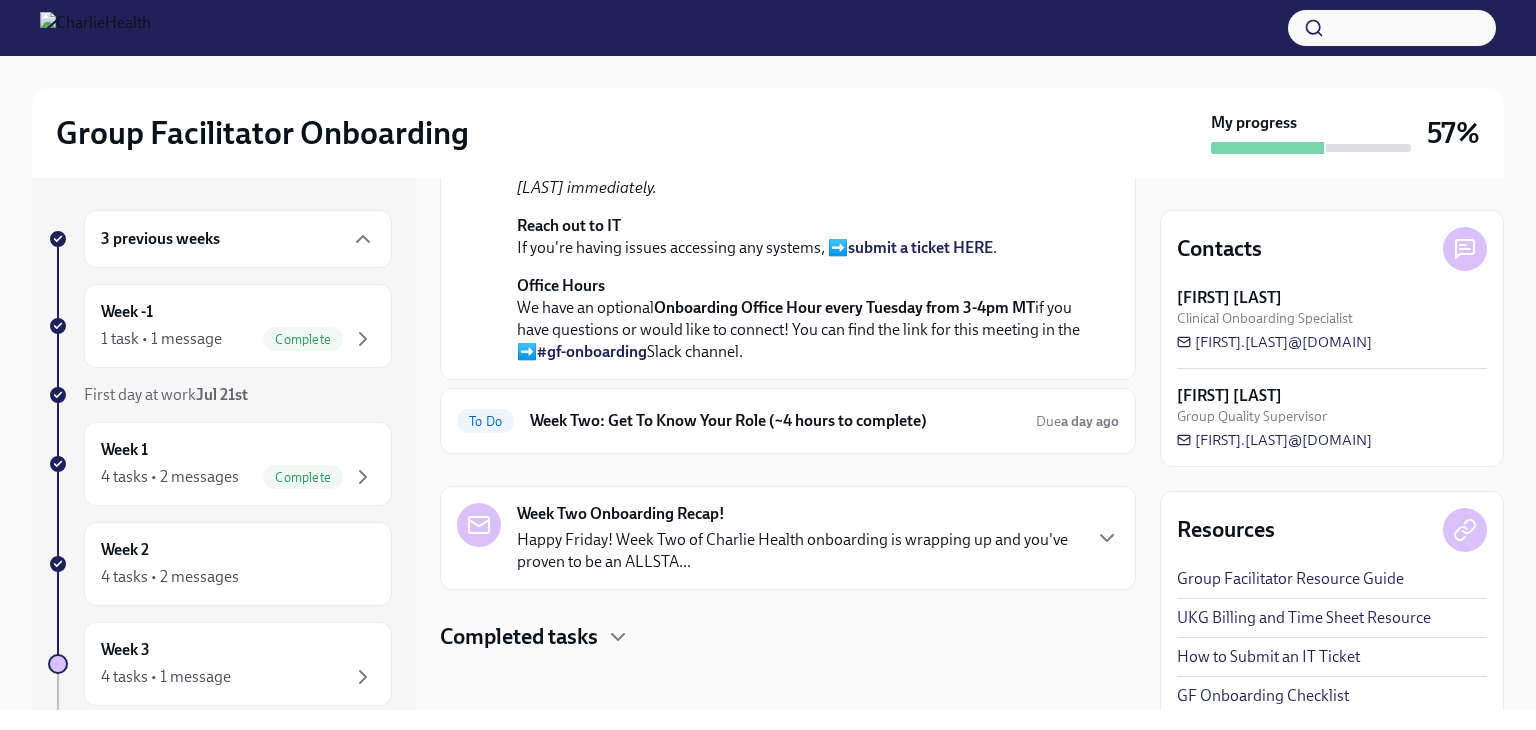 scroll, scrollTop: 670, scrollLeft: 0, axis: vertical 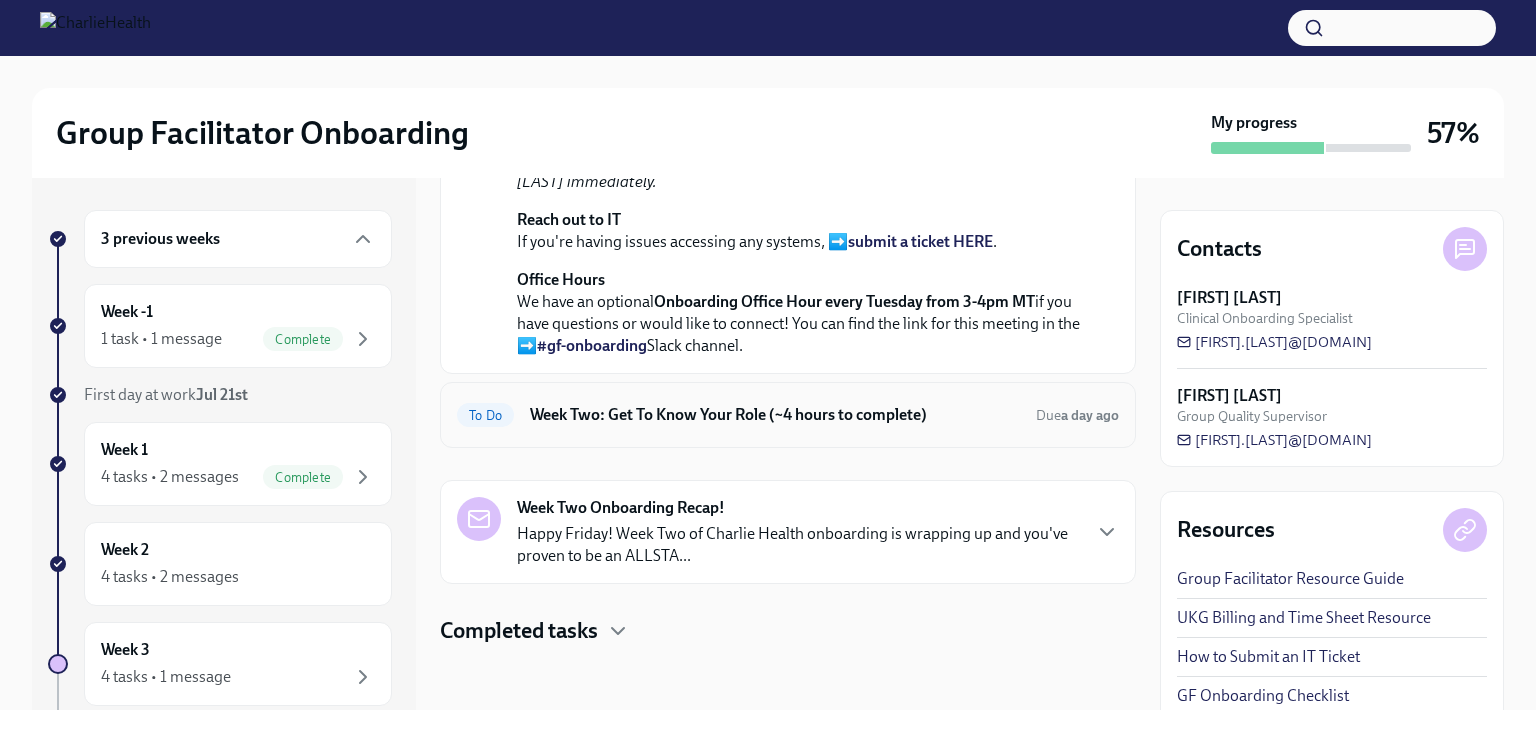 click on "Week Two: Get To Know Your Role (~4 hours to complete)" at bounding box center [775, 415] 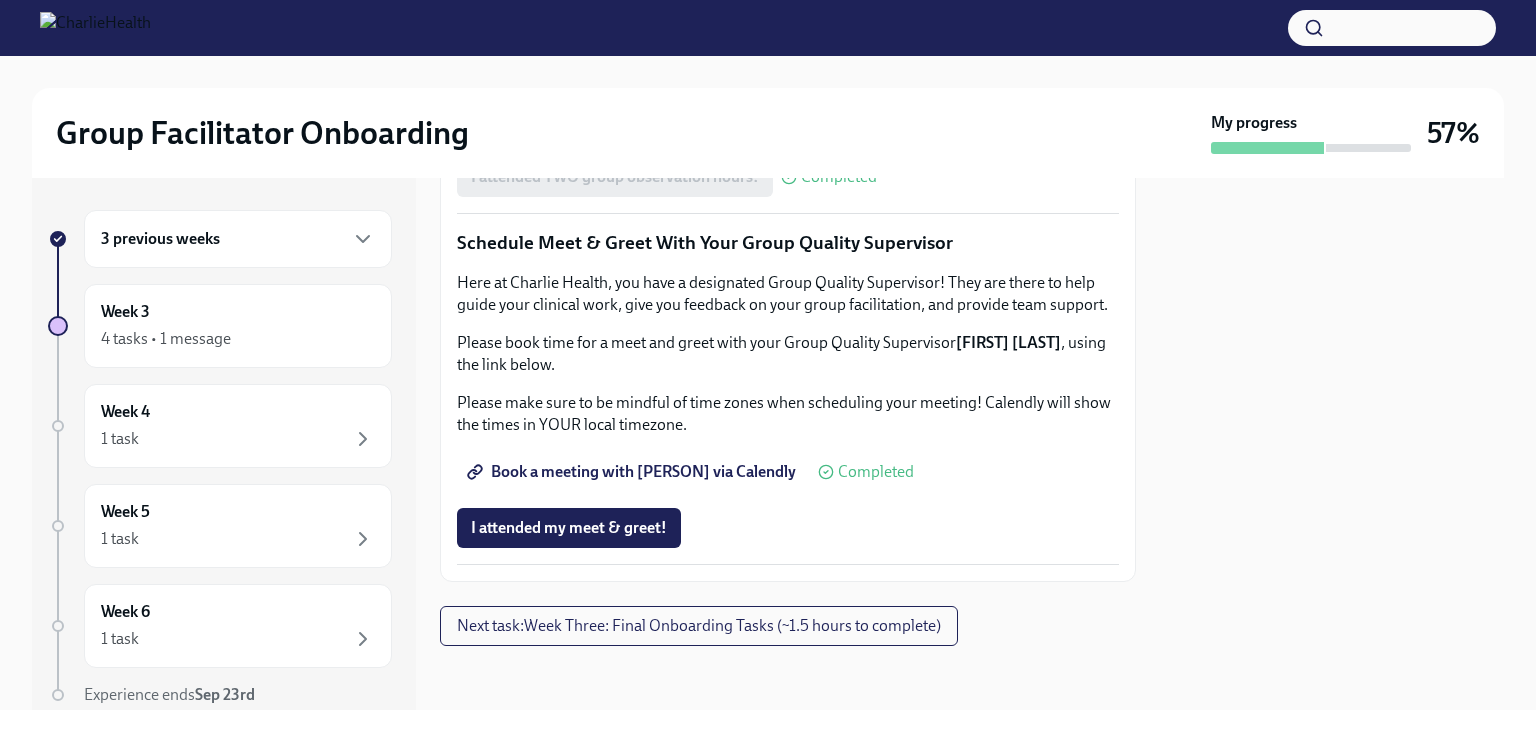 scroll, scrollTop: 2000, scrollLeft: 0, axis: vertical 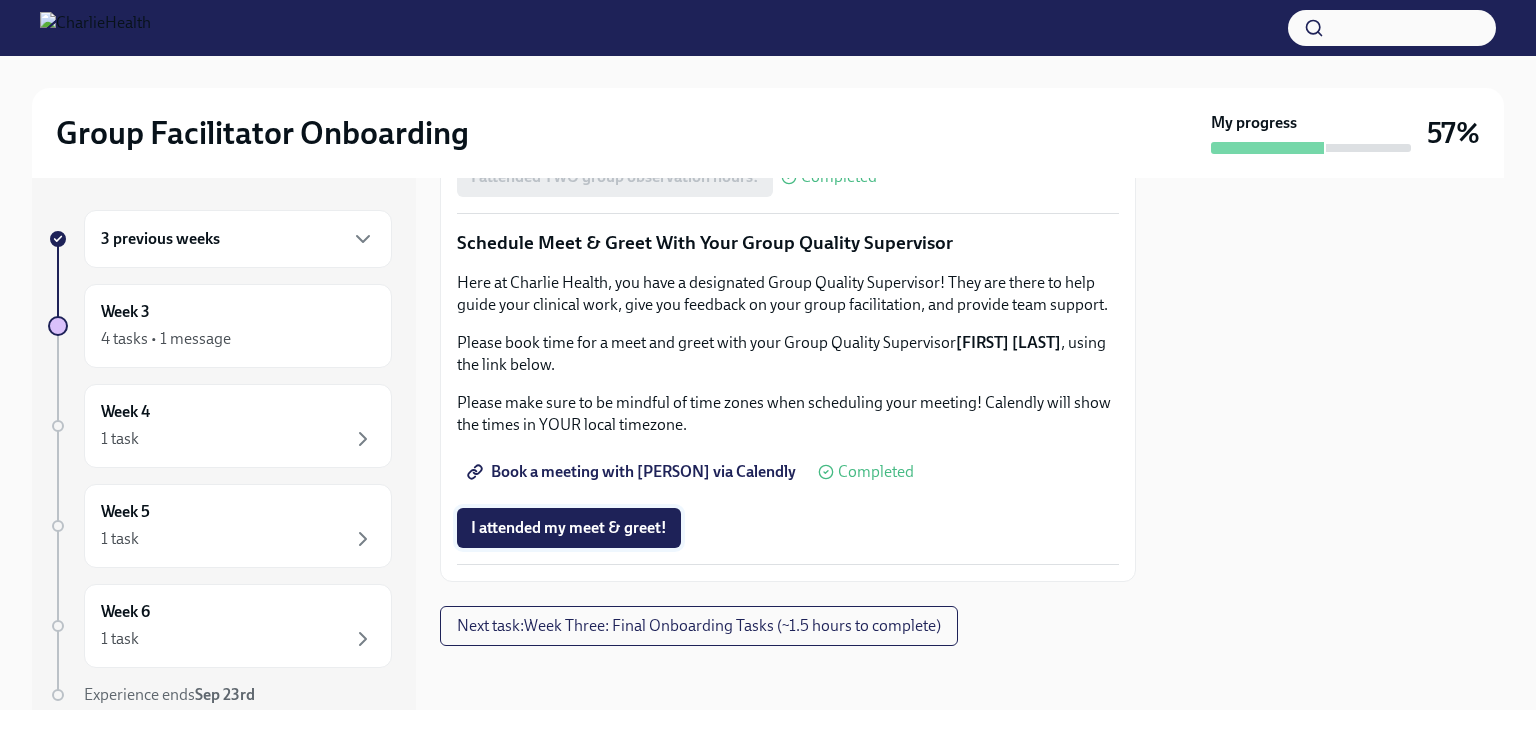 click on "I attended my meet & greet!" at bounding box center (569, 528) 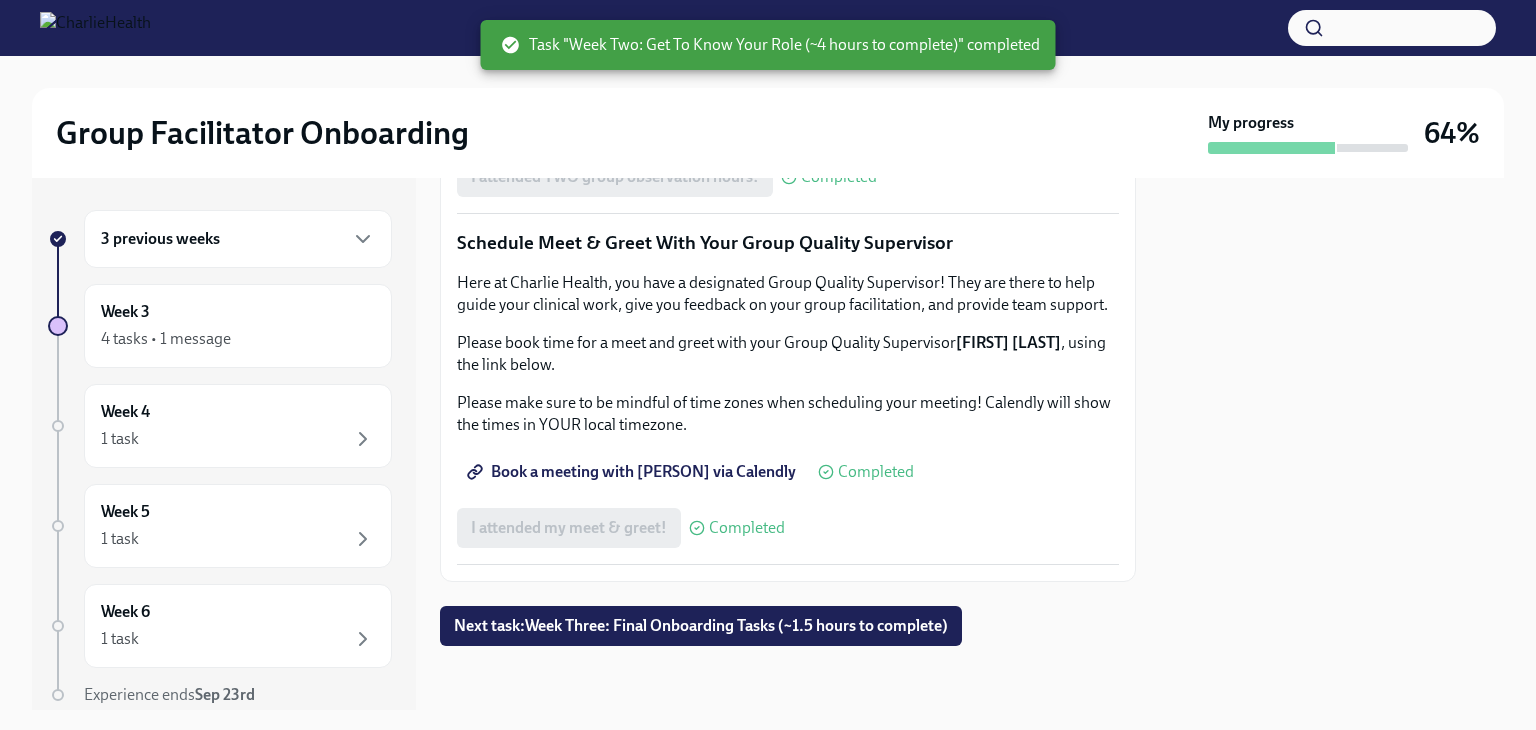 click on "3 previous weeks" at bounding box center [238, 239] 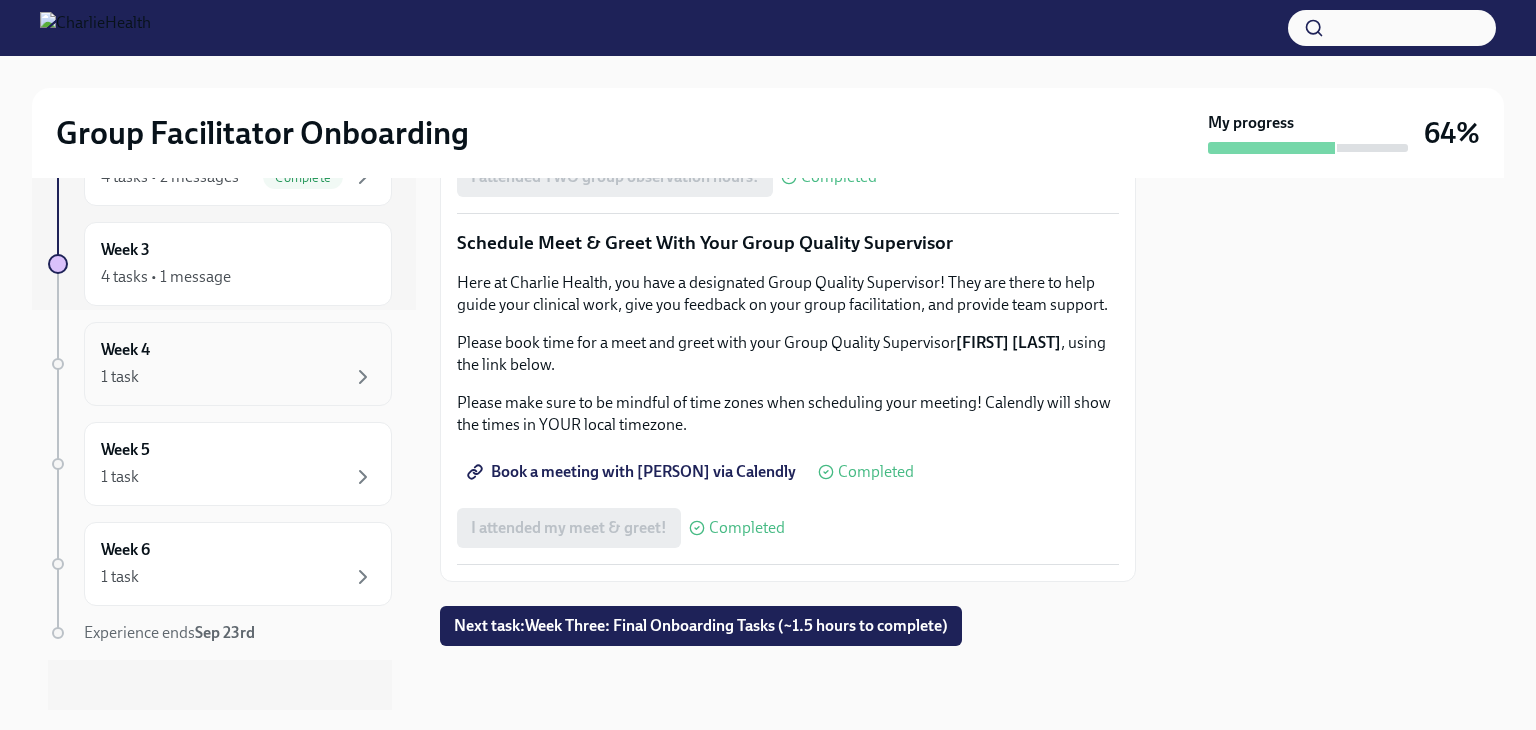 scroll, scrollTop: 200, scrollLeft: 0, axis: vertical 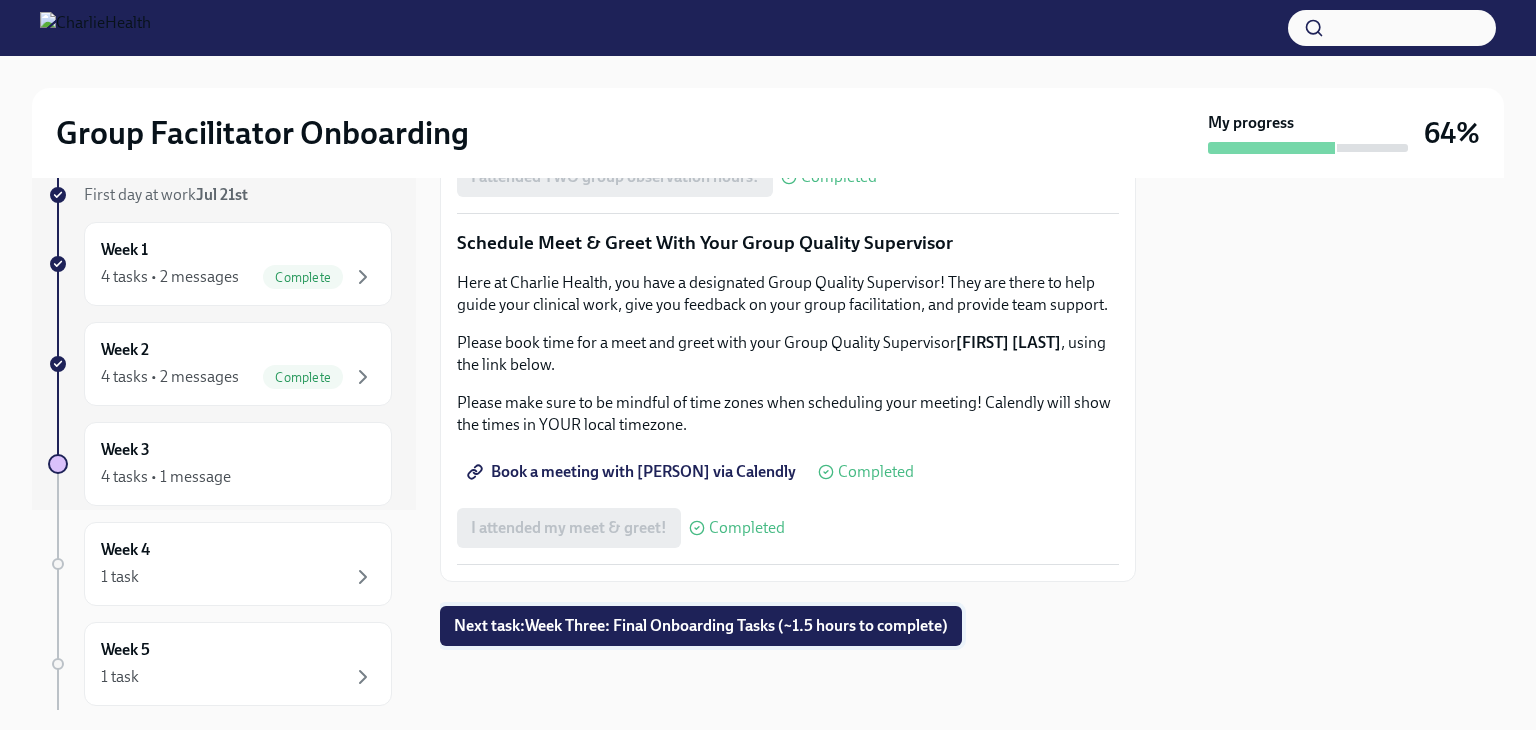 click on "Next task :  Week Three: Final Onboarding Tasks (~1.5 hours to complete)" at bounding box center [701, 626] 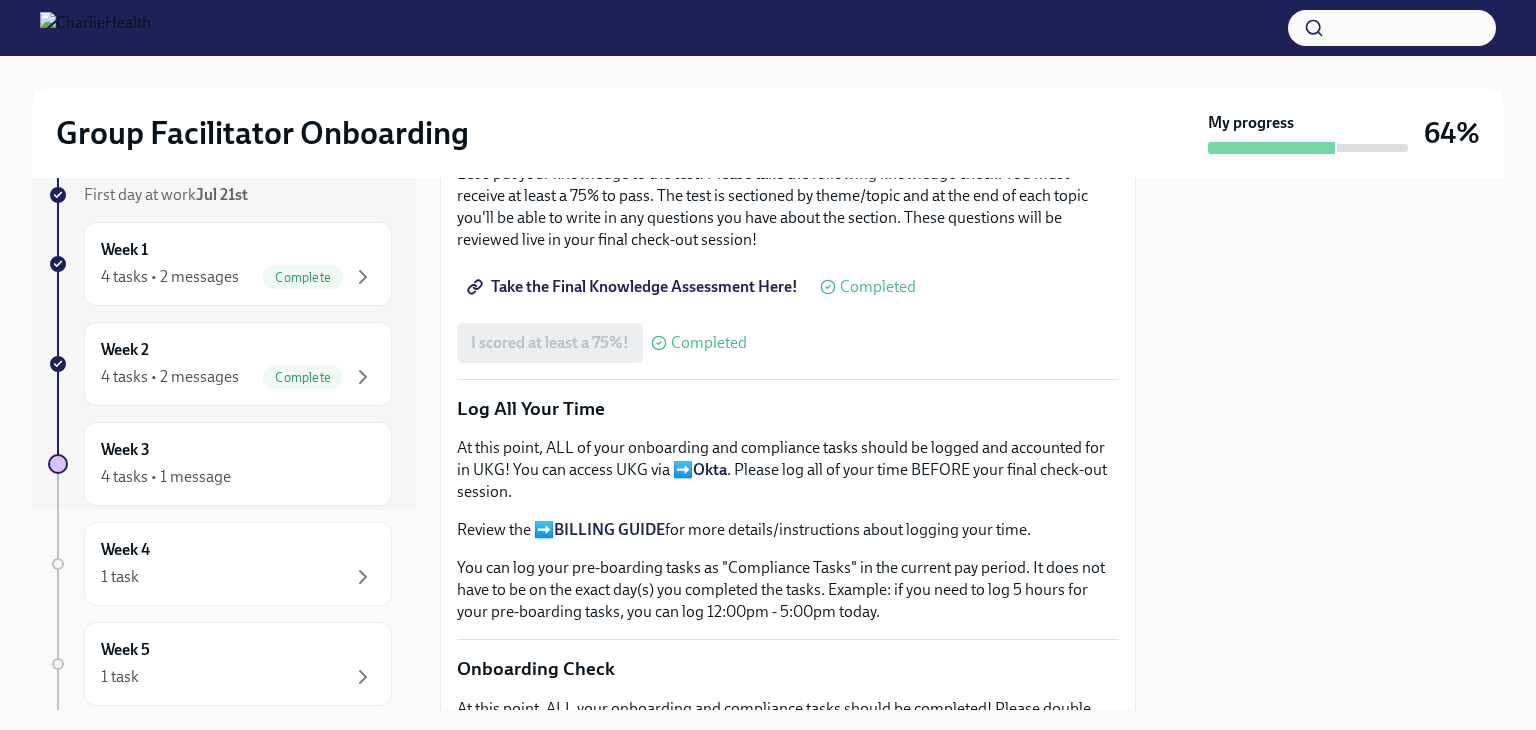 scroll, scrollTop: 1153, scrollLeft: 0, axis: vertical 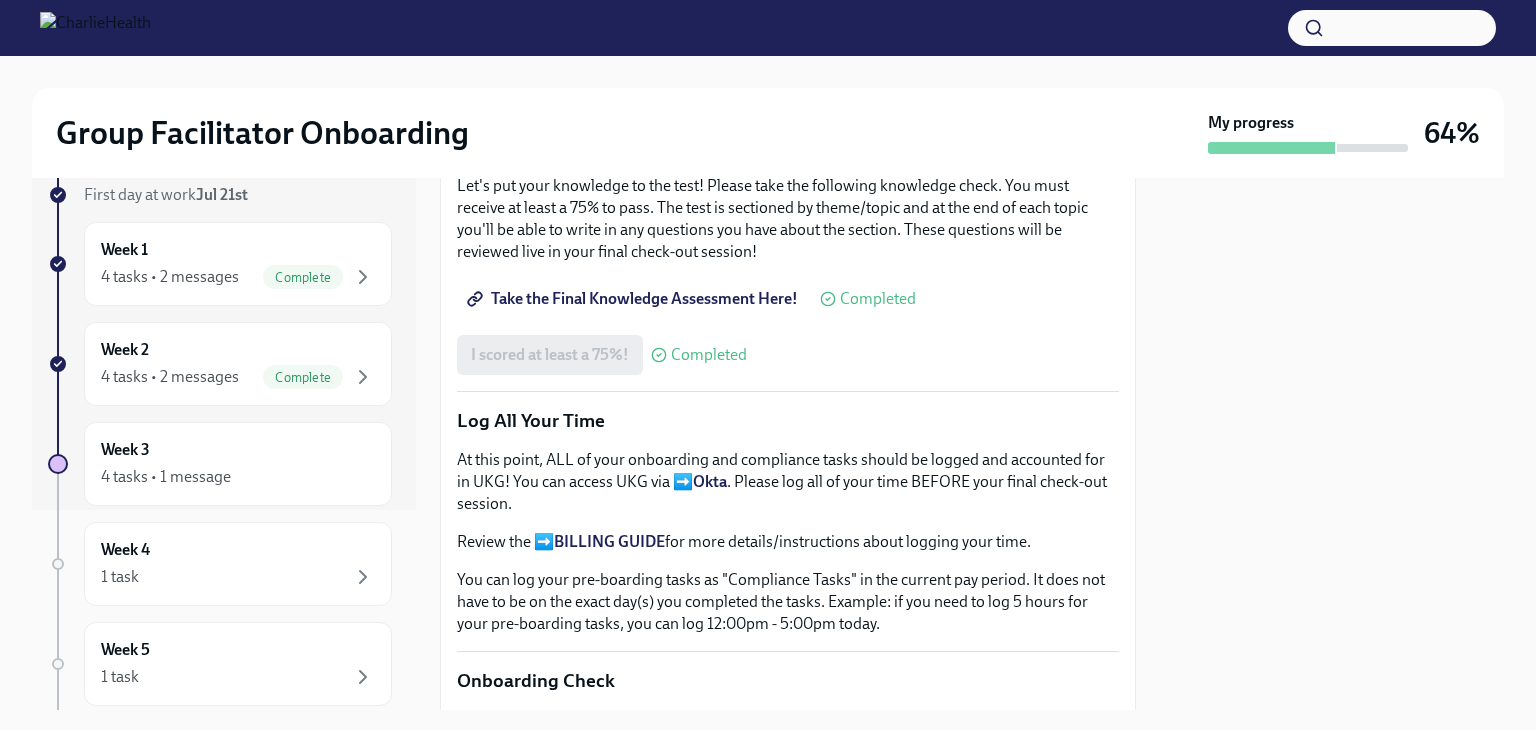 click on "At this point, ALL of your onboarding and compliance tasks should be logged and accounted for in UKG! You can access UKG via ➡️ Okta . Please log all of your time BEFORE your final check-out session.
Review the ➡️ BILLING GUIDE for more details/instructions about logging your time.
You can log your pre-boarding tasks as "Compliance Tasks" in the current pay period. It does not have to be on the exact day(s) you completed the tasks. Example: if you need to log 5 hours for your pre-boarding tasks, you can log 12:00pm - 5:00pm today." at bounding box center [788, 542] 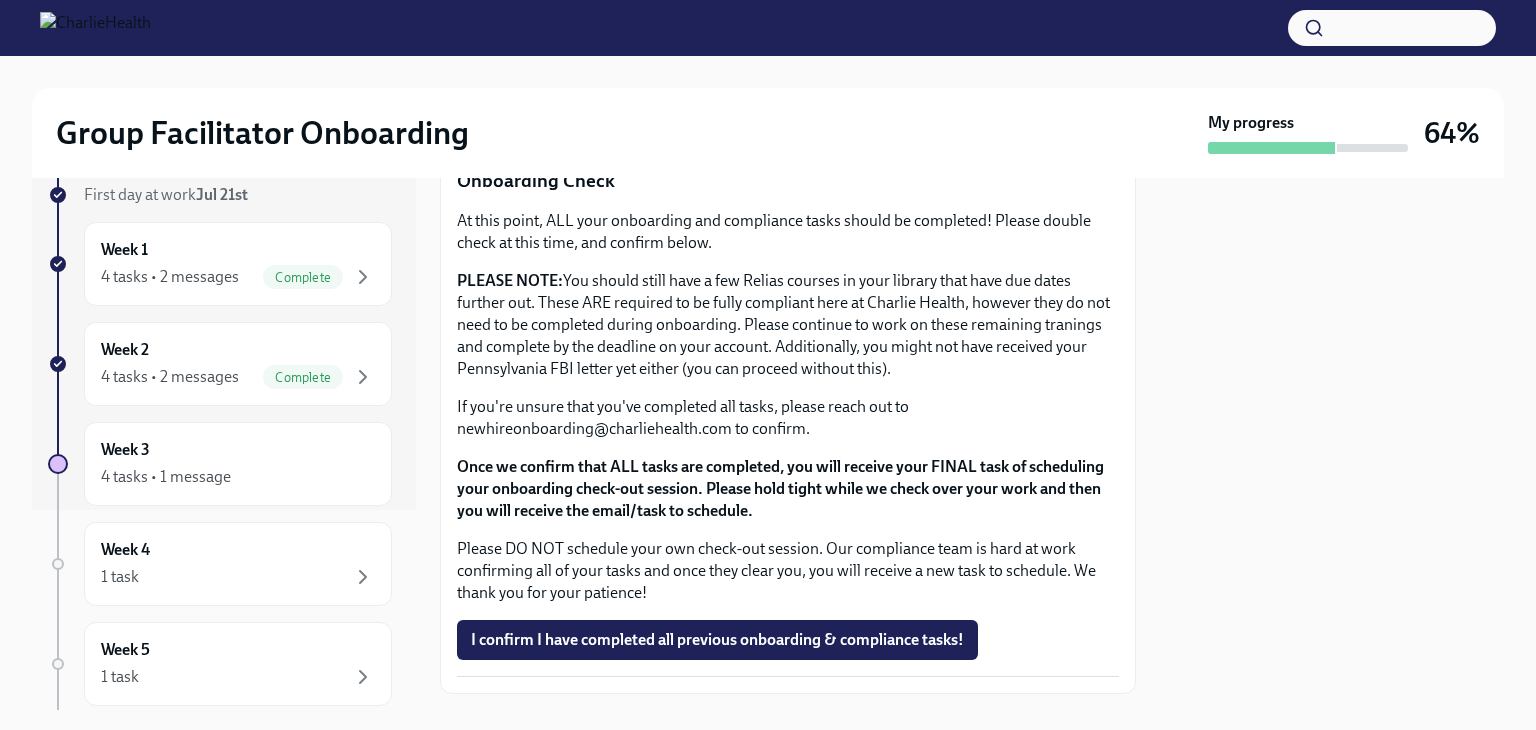 scroll, scrollTop: 1753, scrollLeft: 0, axis: vertical 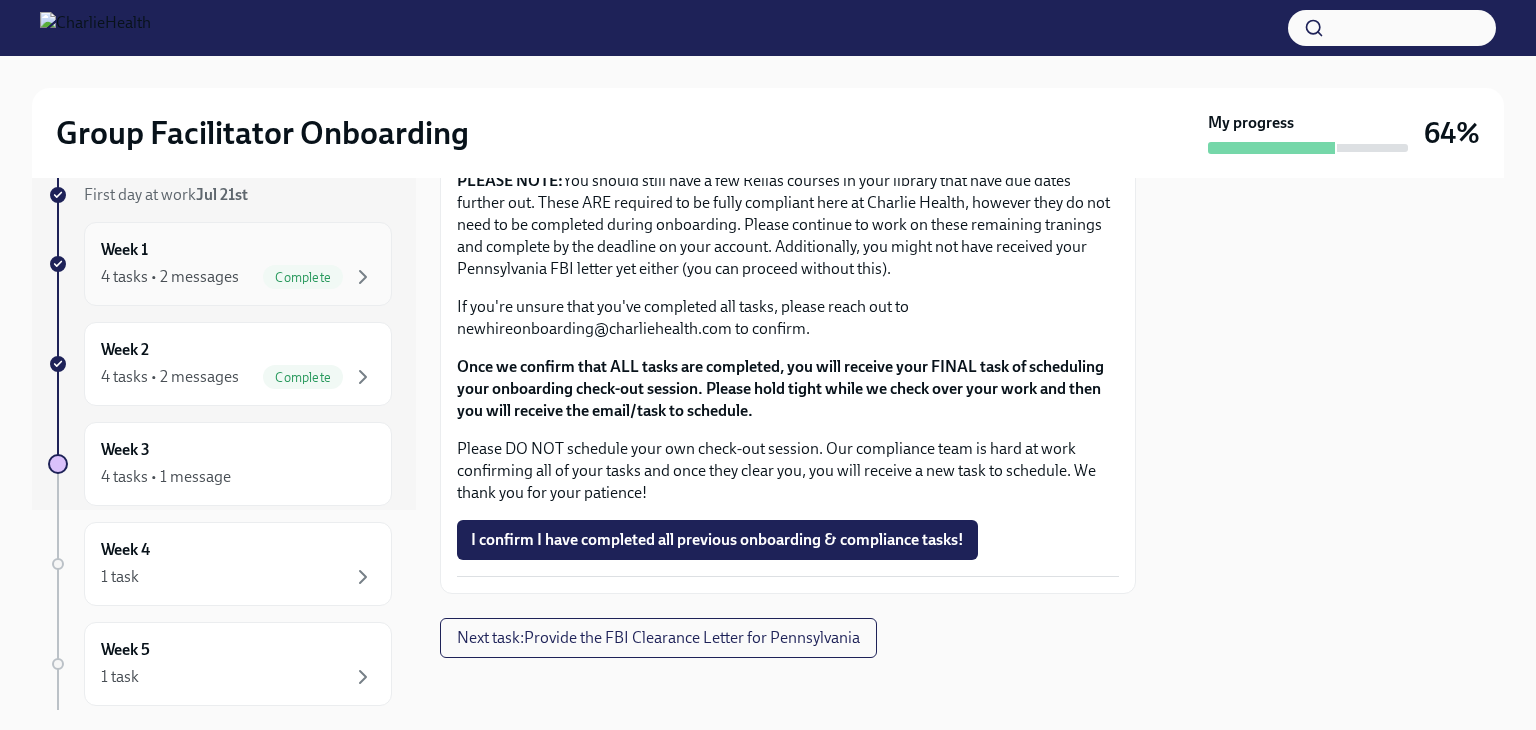 click on "Week 1 4 tasks • 2 messages Complete" at bounding box center [238, 264] 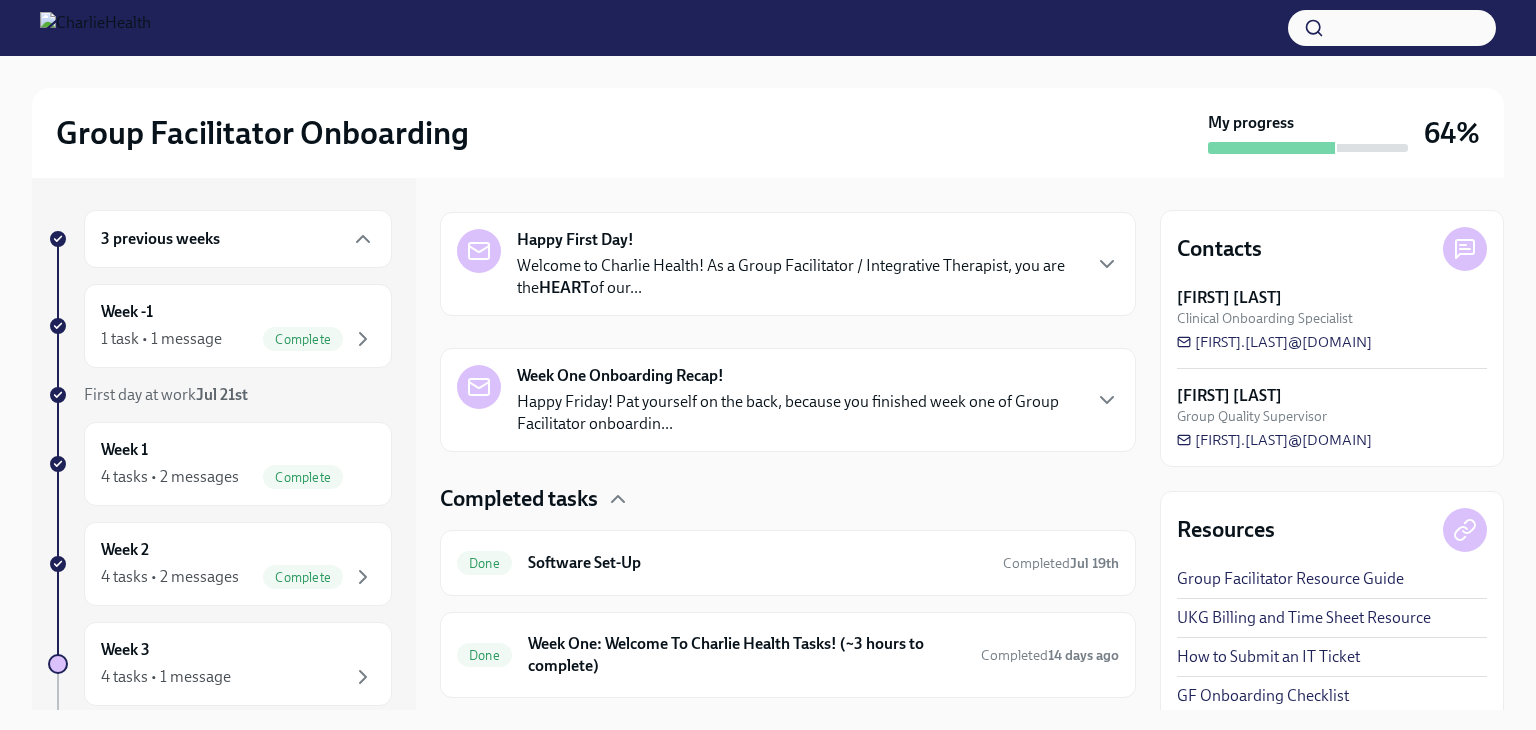 scroll, scrollTop: 300, scrollLeft: 0, axis: vertical 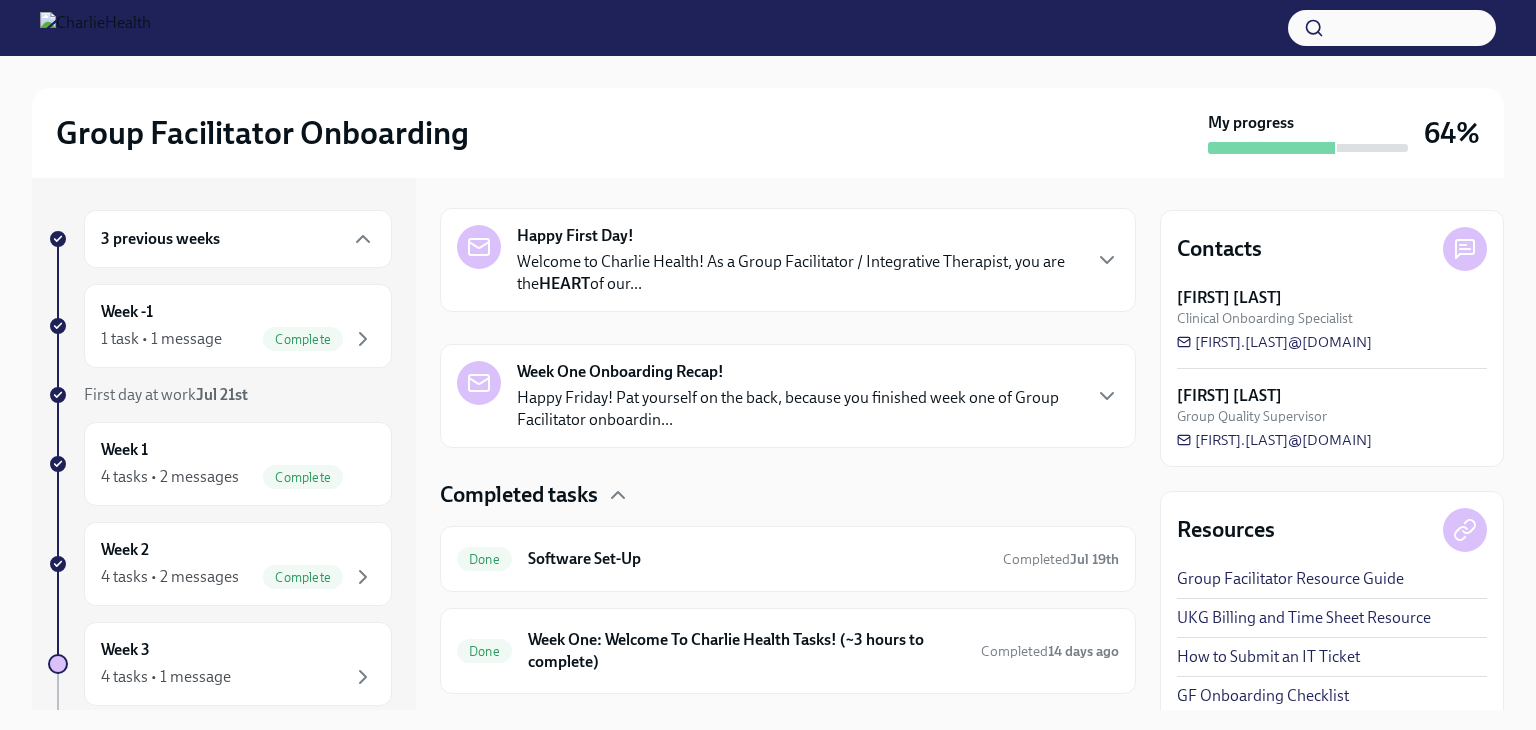 click on "Welcome to Charlie Health! As a Group Facilitator / Integrative Therapist, you are the  HEART  of our..." at bounding box center [798, 273] 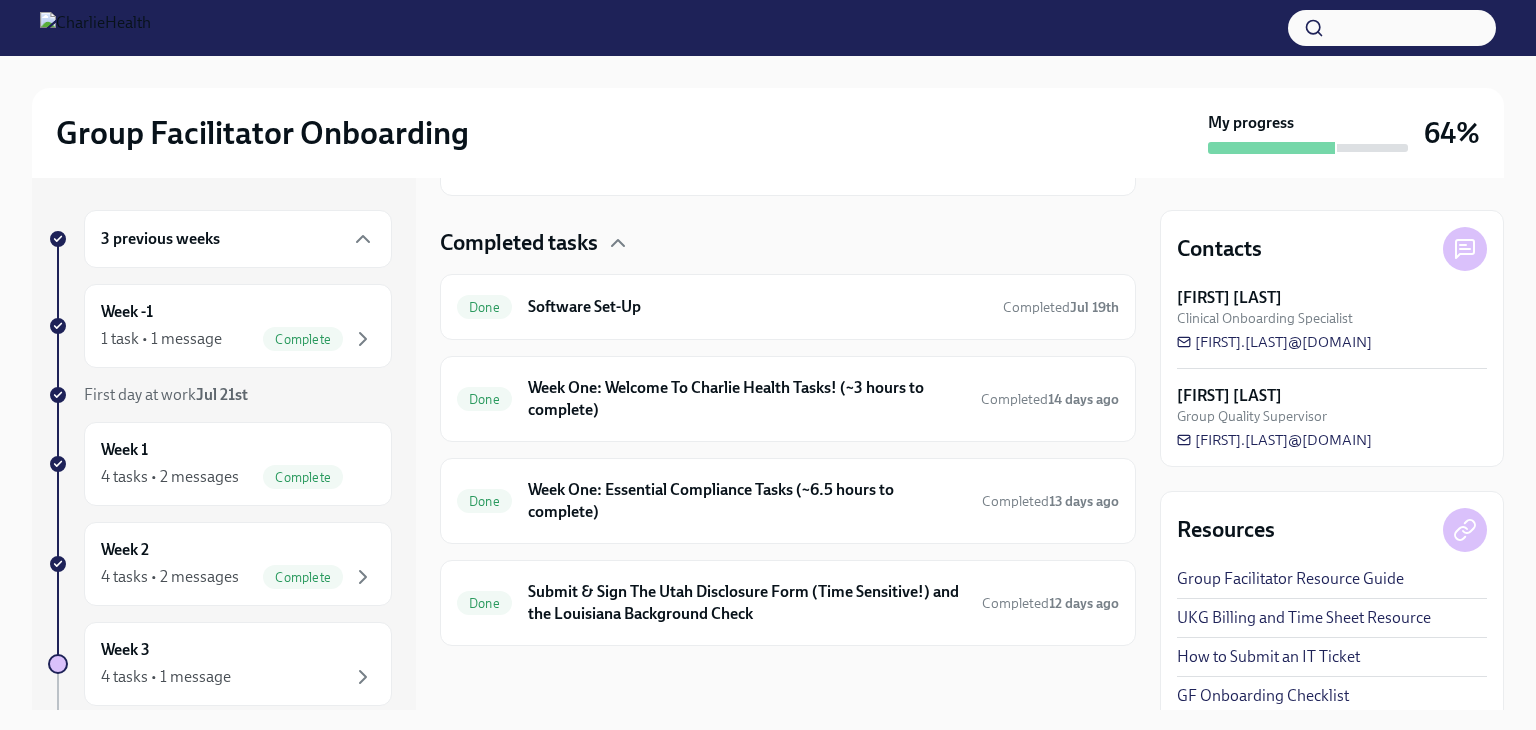 scroll, scrollTop: 1392, scrollLeft: 0, axis: vertical 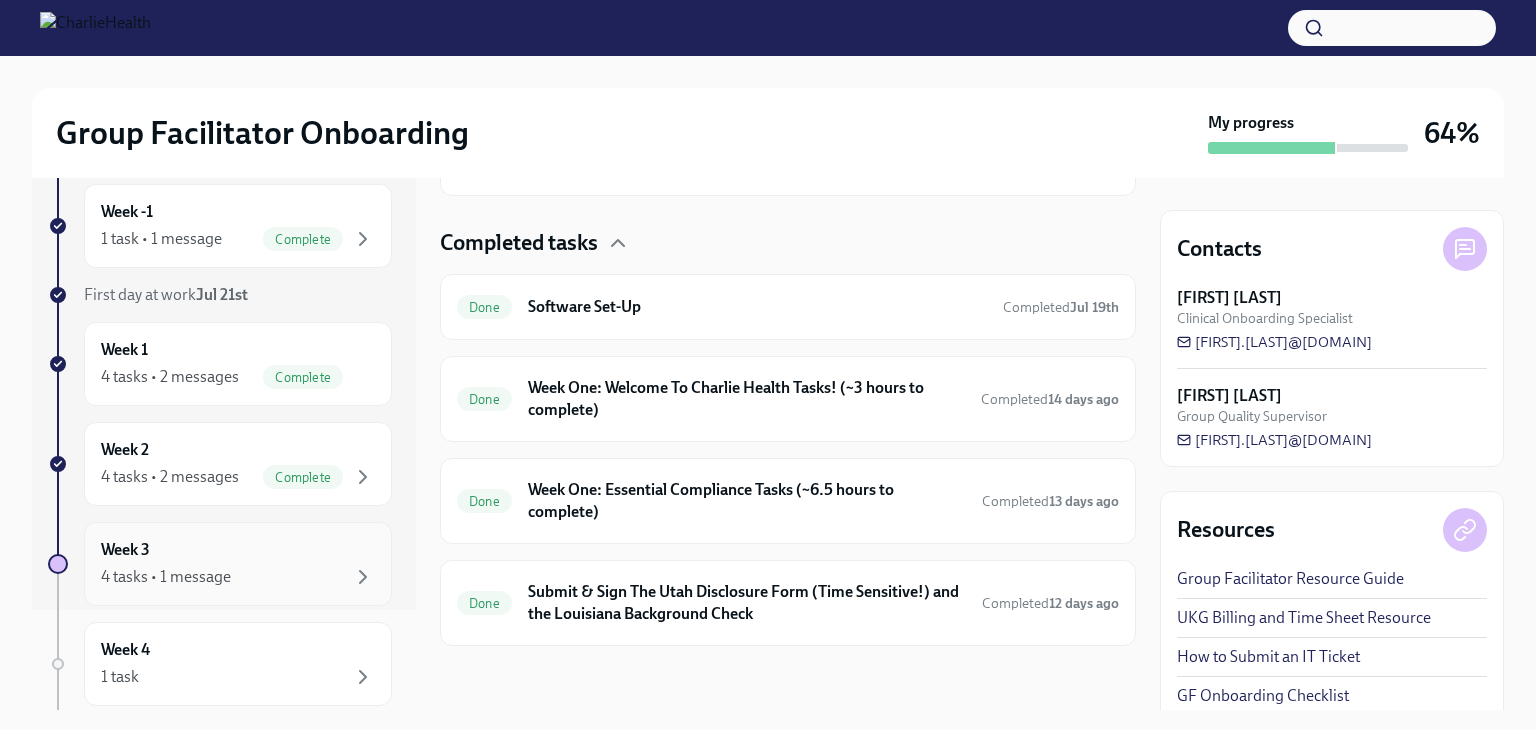 click on "4 tasks • 1 message" at bounding box center [238, 577] 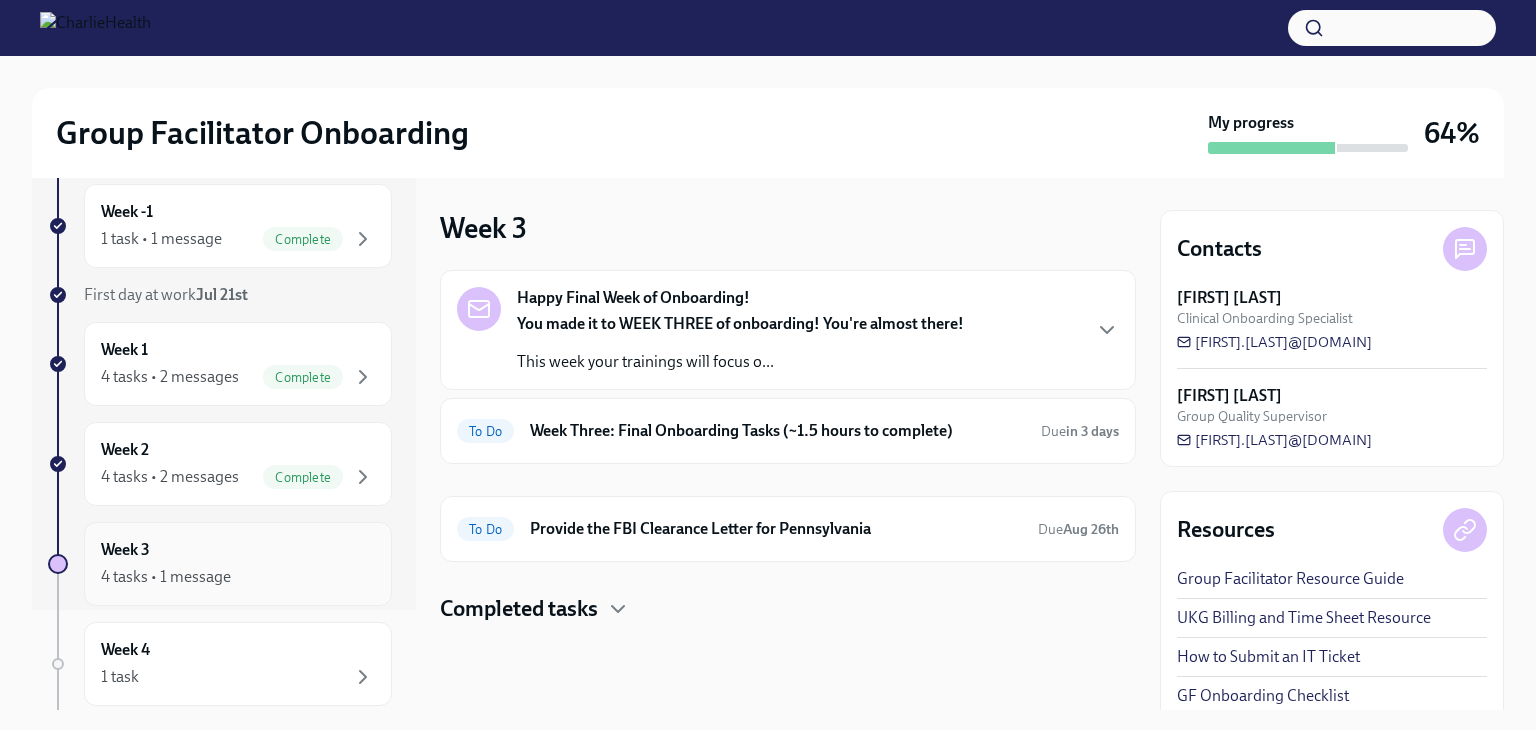 scroll, scrollTop: 0, scrollLeft: 0, axis: both 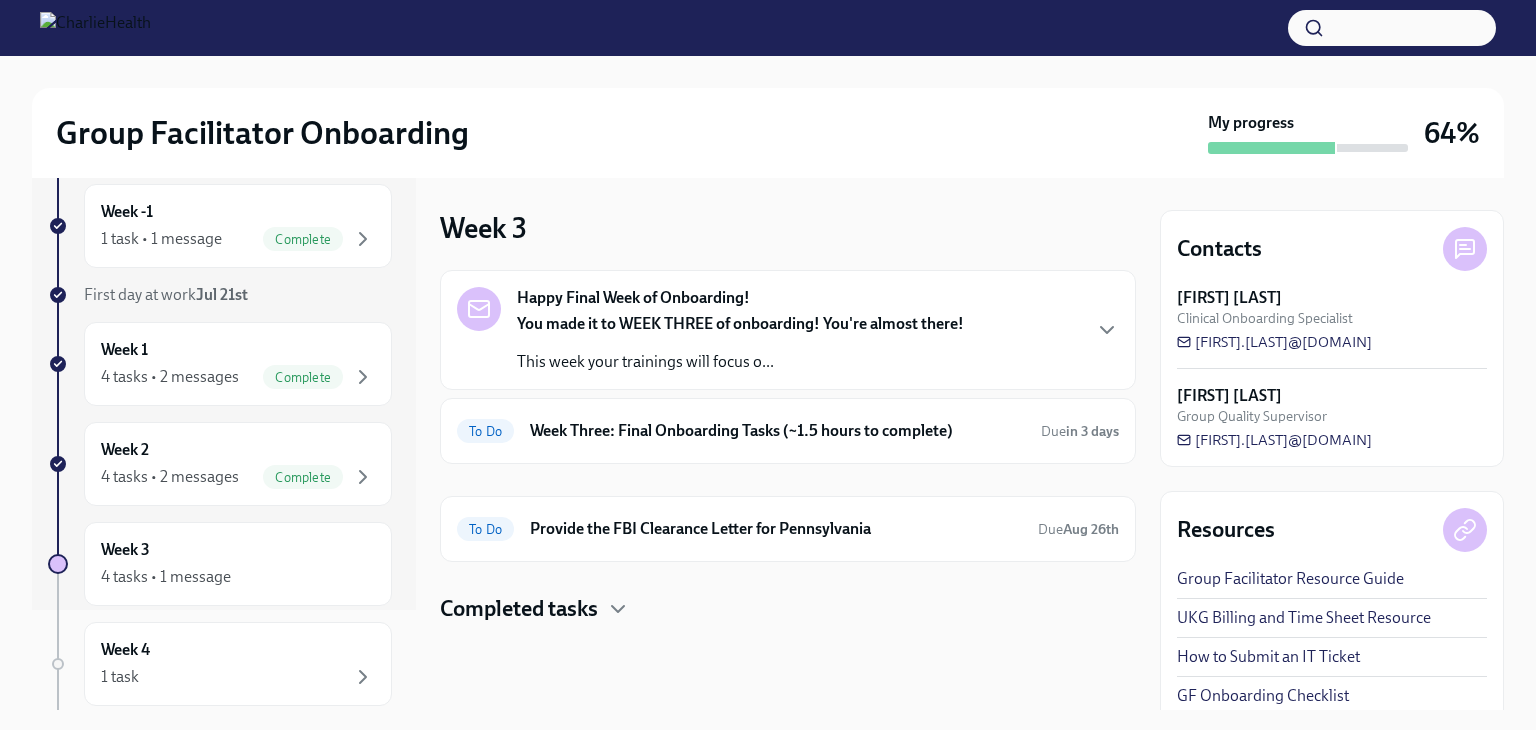 click on "This week your trainings will focus o..." at bounding box center (740, 362) 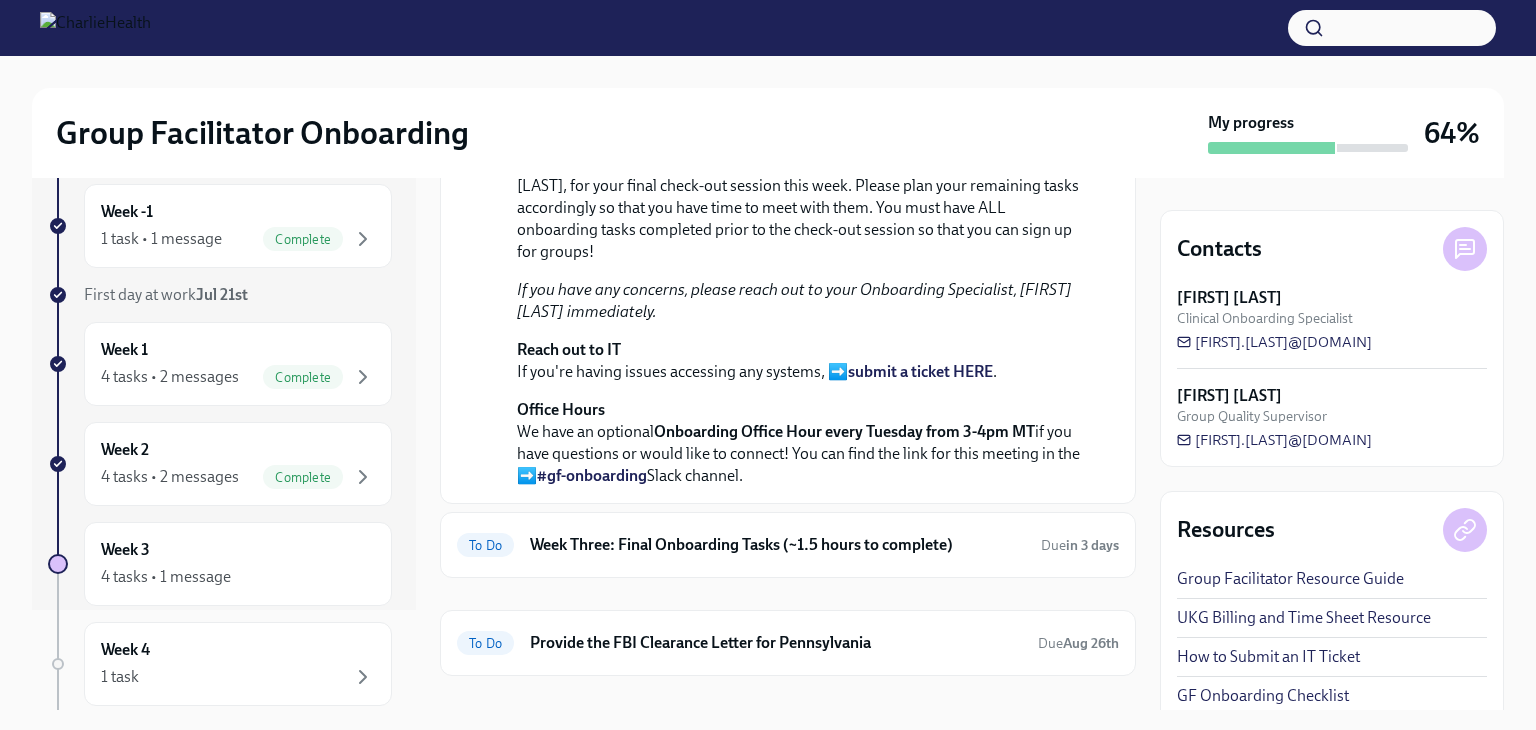 scroll, scrollTop: 500, scrollLeft: 0, axis: vertical 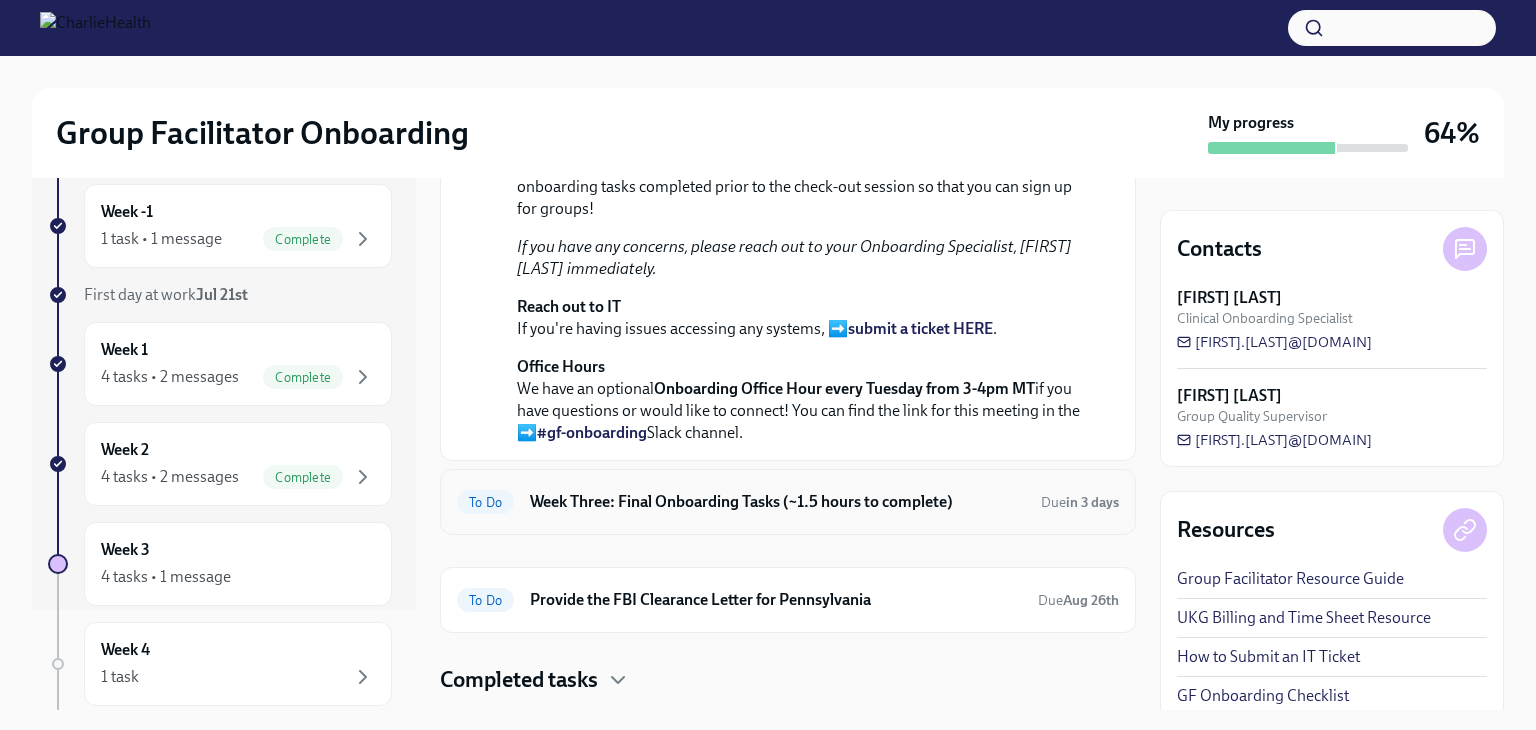 click on "Week Three: Final Onboarding Tasks (~1.5 hours to complete)" at bounding box center (777, 502) 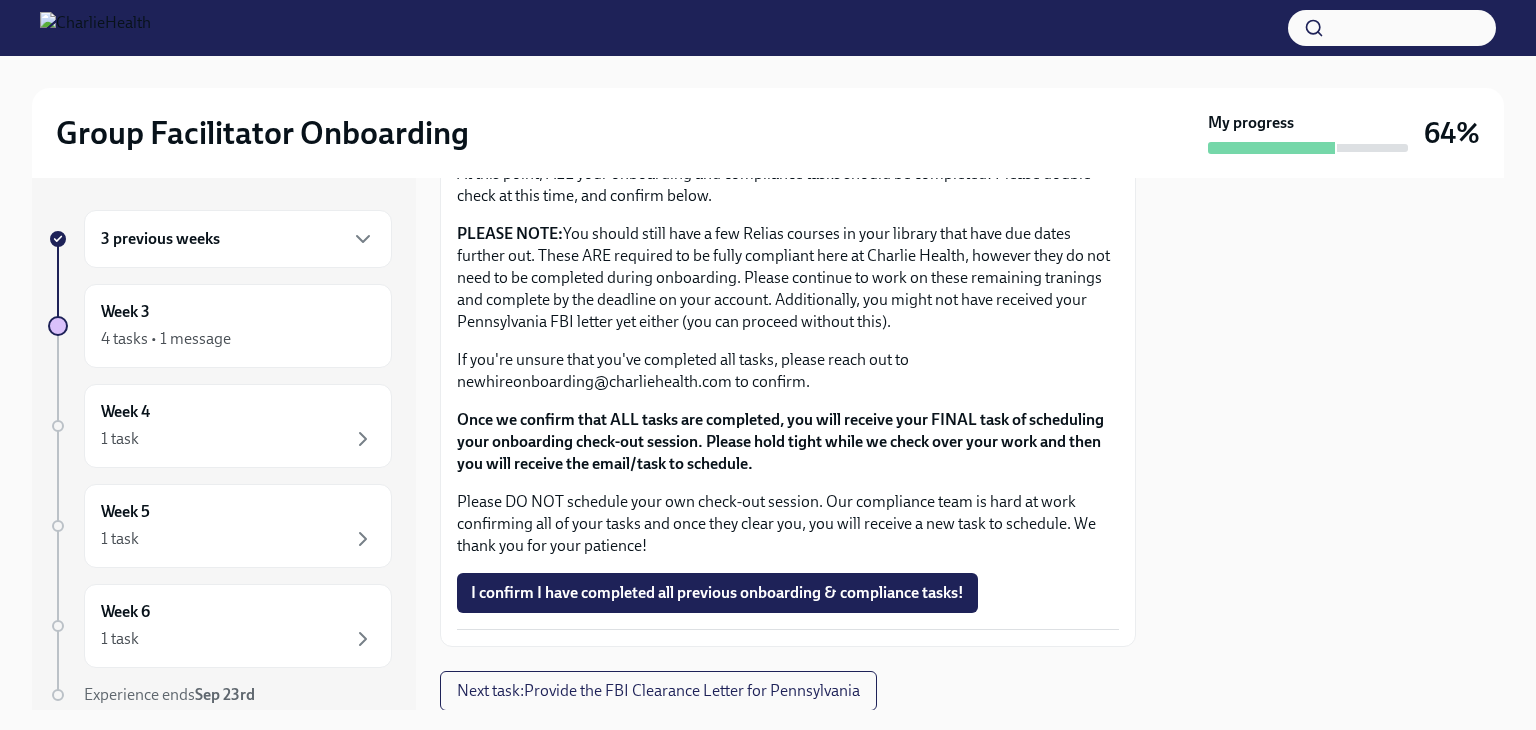 scroll, scrollTop: 1753, scrollLeft: 0, axis: vertical 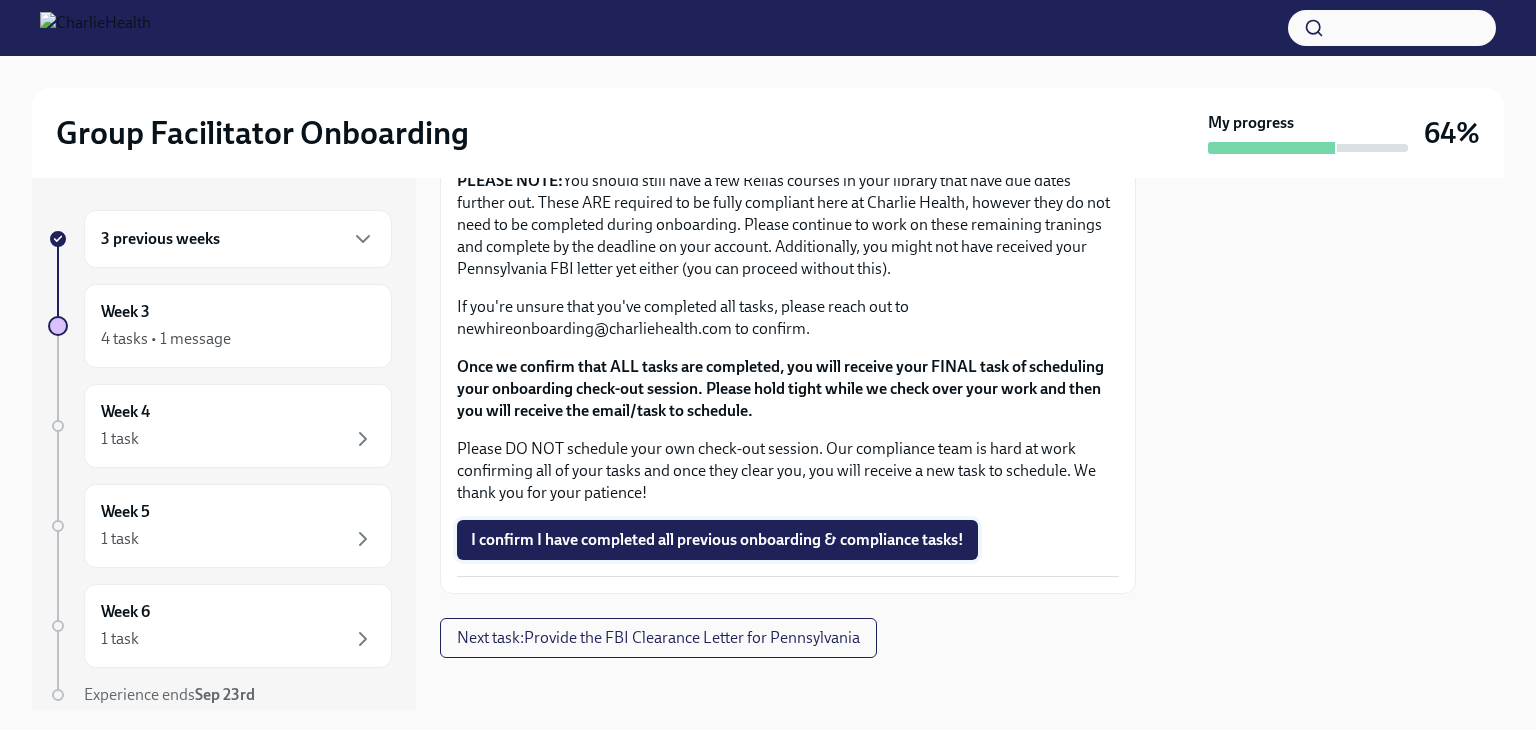 click on "I confirm I have completed all previous onboarding & compliance tasks!" at bounding box center [717, 540] 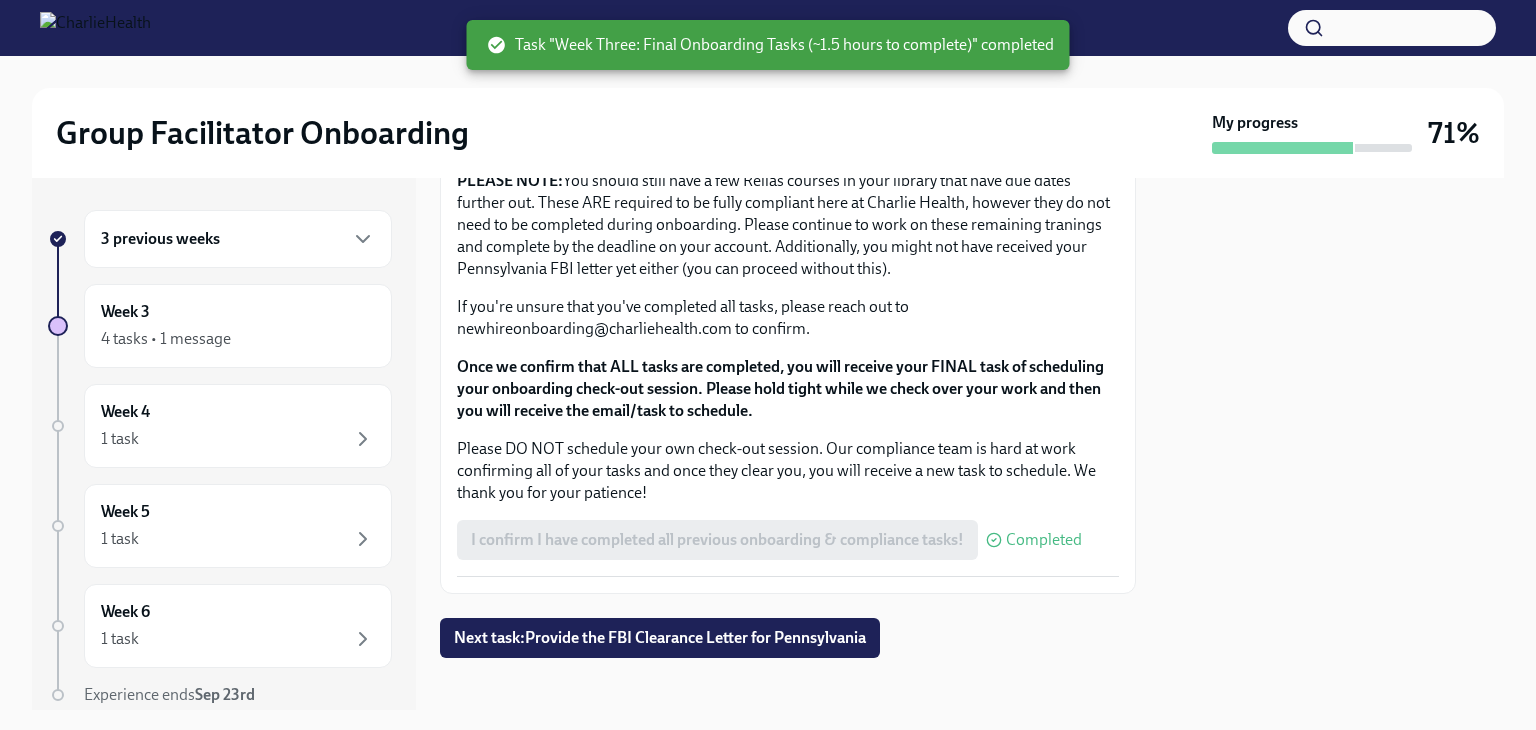 scroll, scrollTop: 1754, scrollLeft: 0, axis: vertical 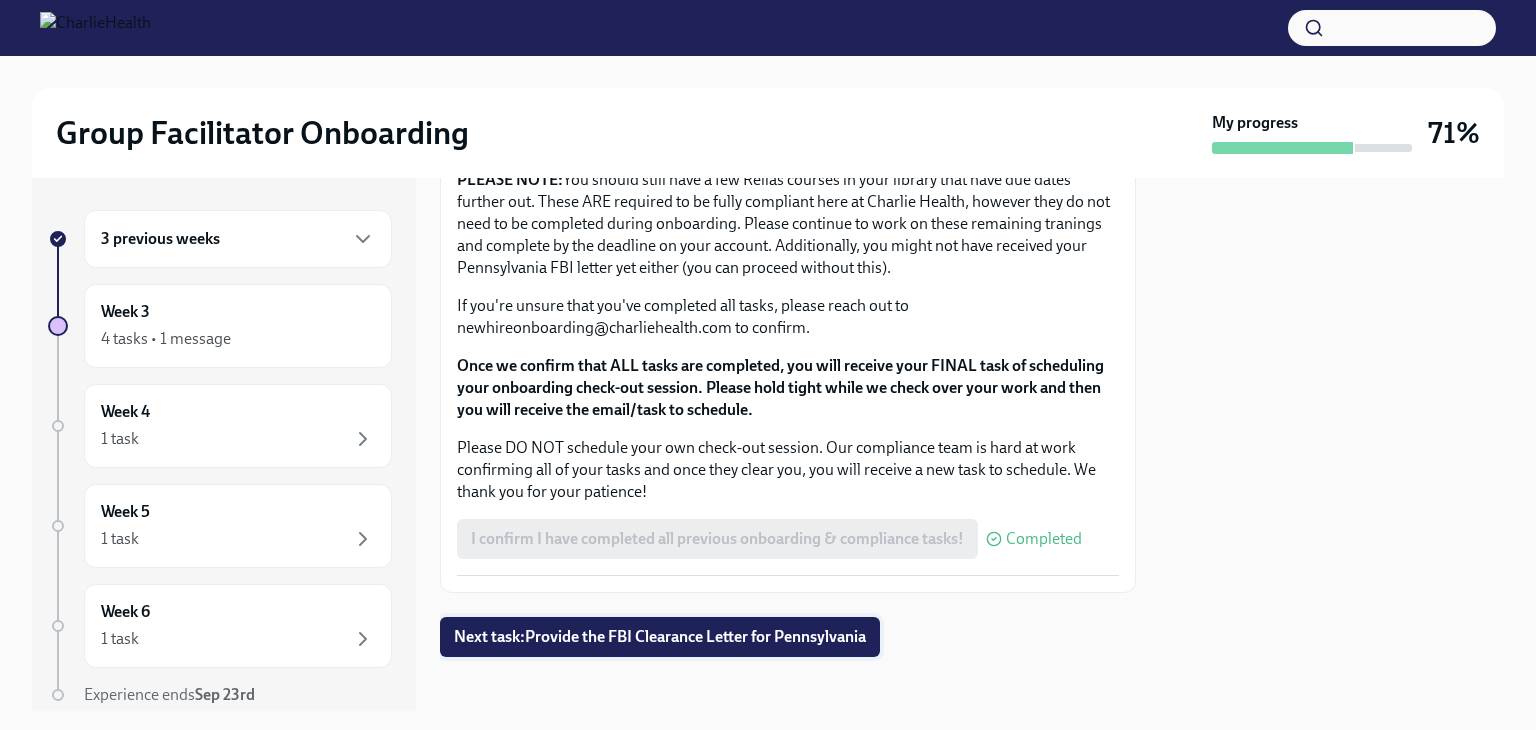 click on "Next task :  Provide the FBI Clearance Letter for Pennsylvania" at bounding box center (660, 637) 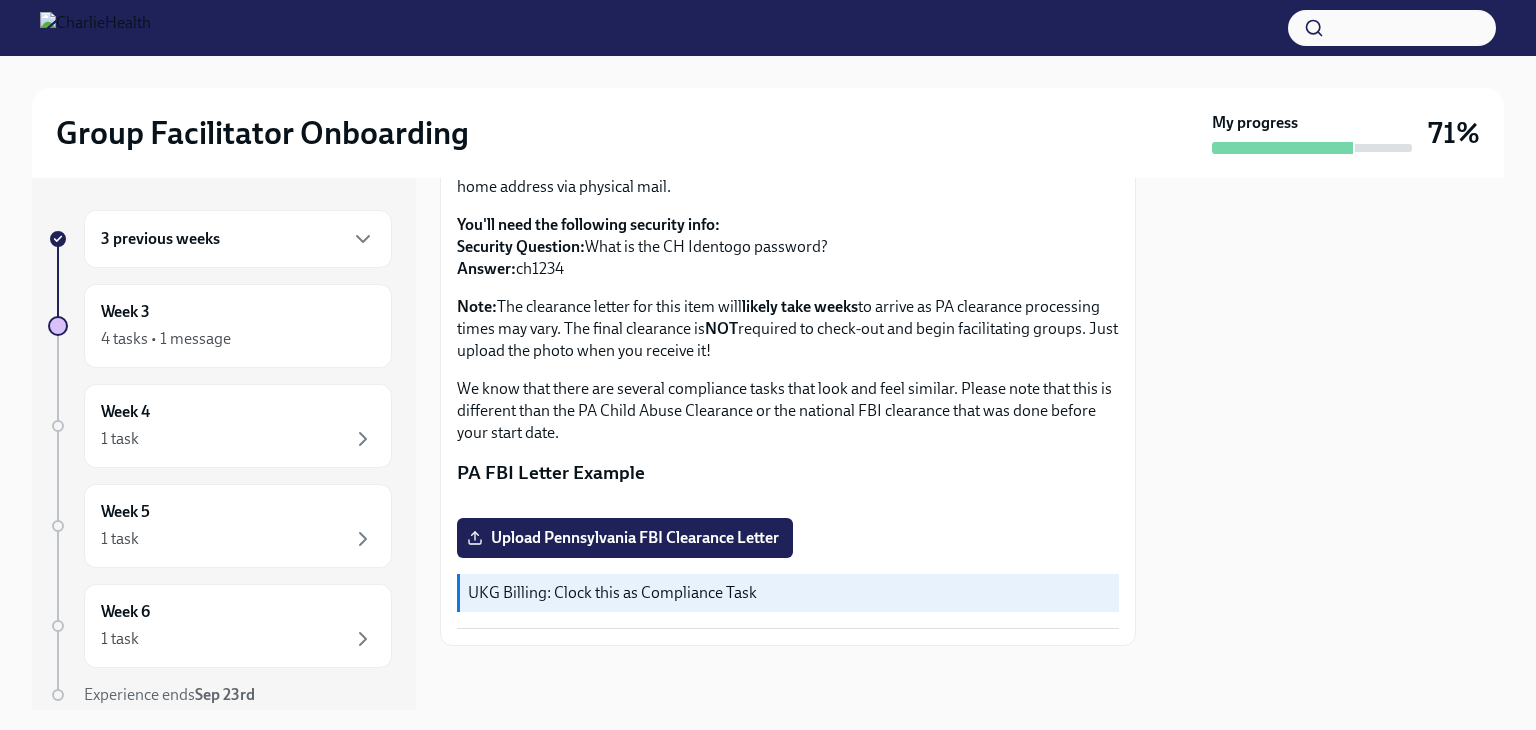 scroll, scrollTop: 0, scrollLeft: 0, axis: both 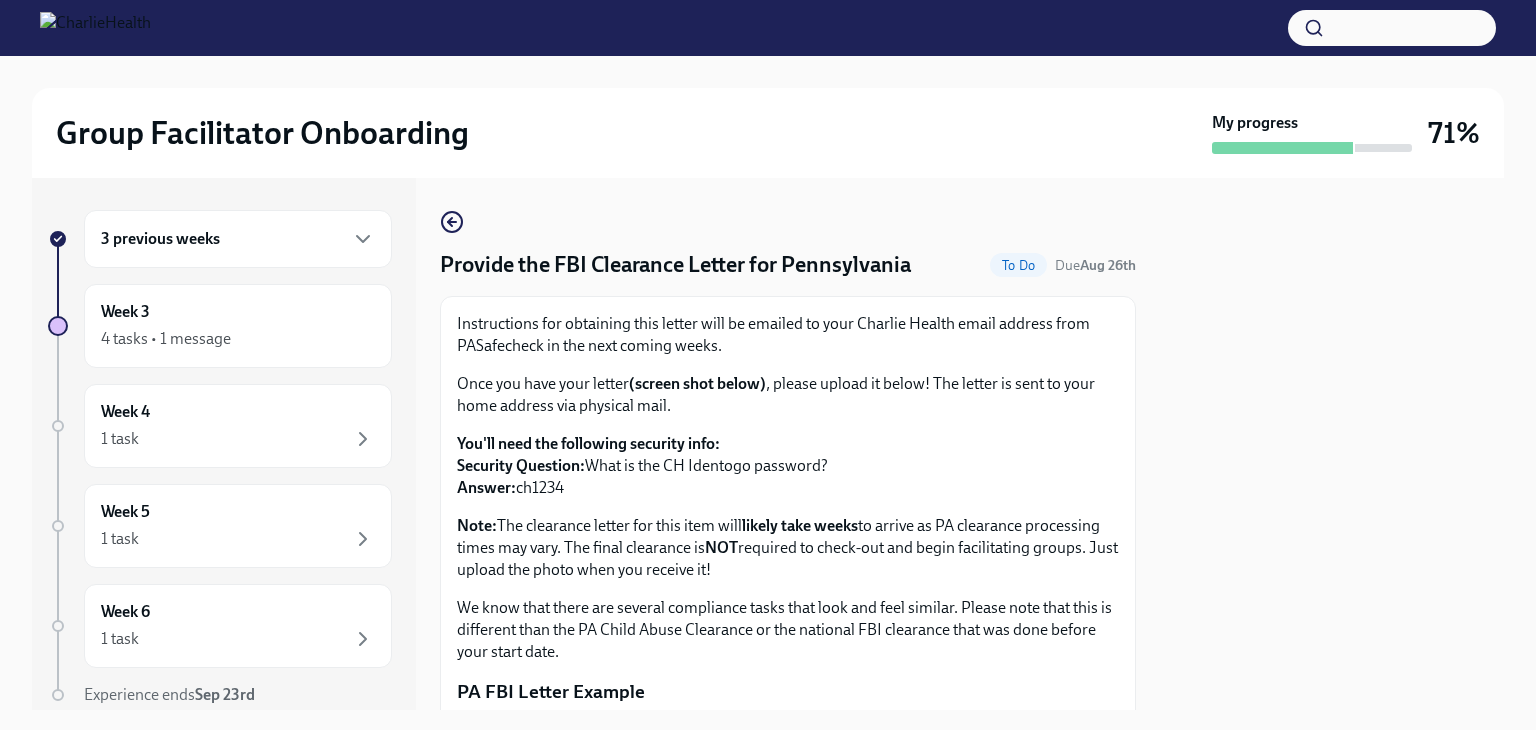 click on "3 previous weeks" at bounding box center (160, 239) 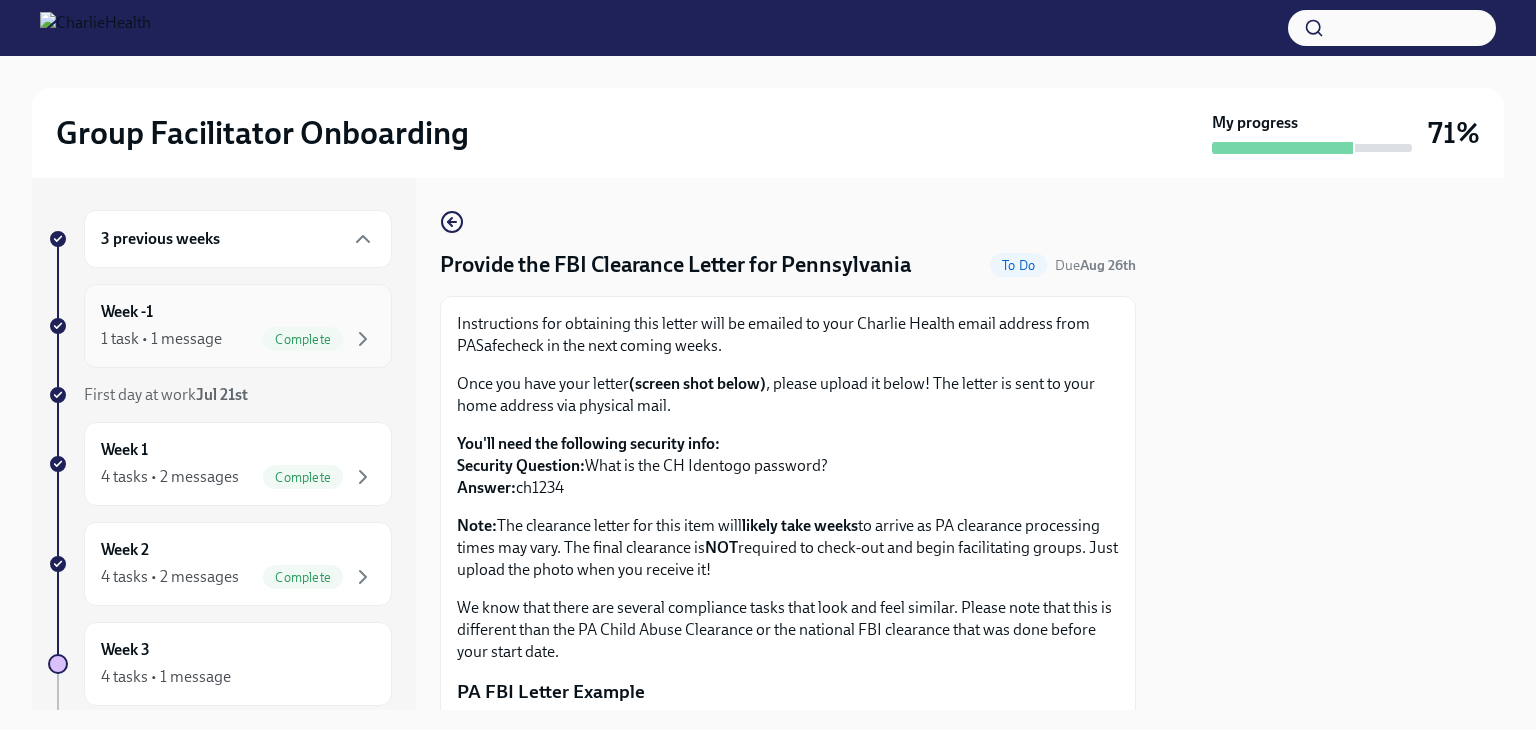 click on "Week -1 1 task • 1 message Complete" at bounding box center (238, 326) 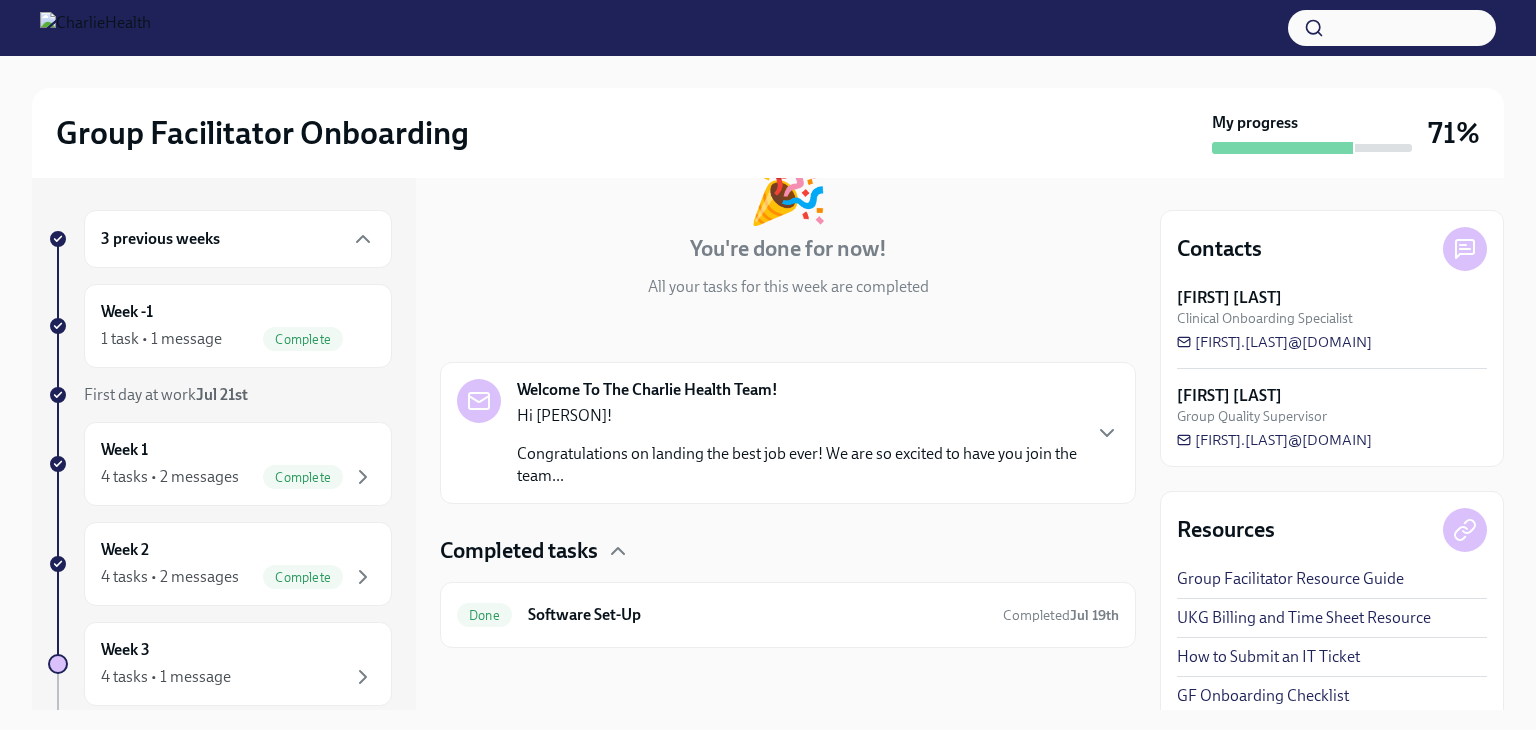 scroll, scrollTop: 147, scrollLeft: 0, axis: vertical 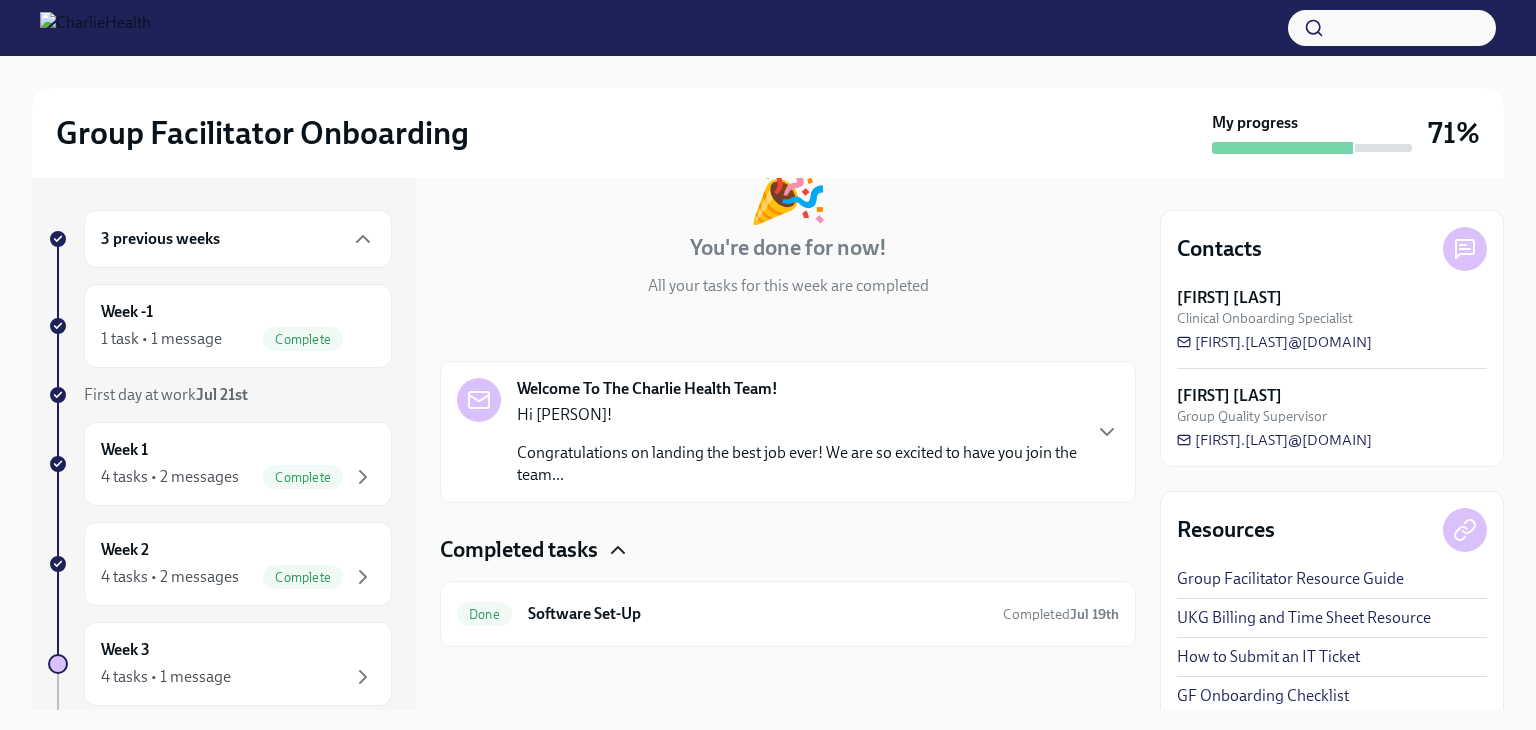 click 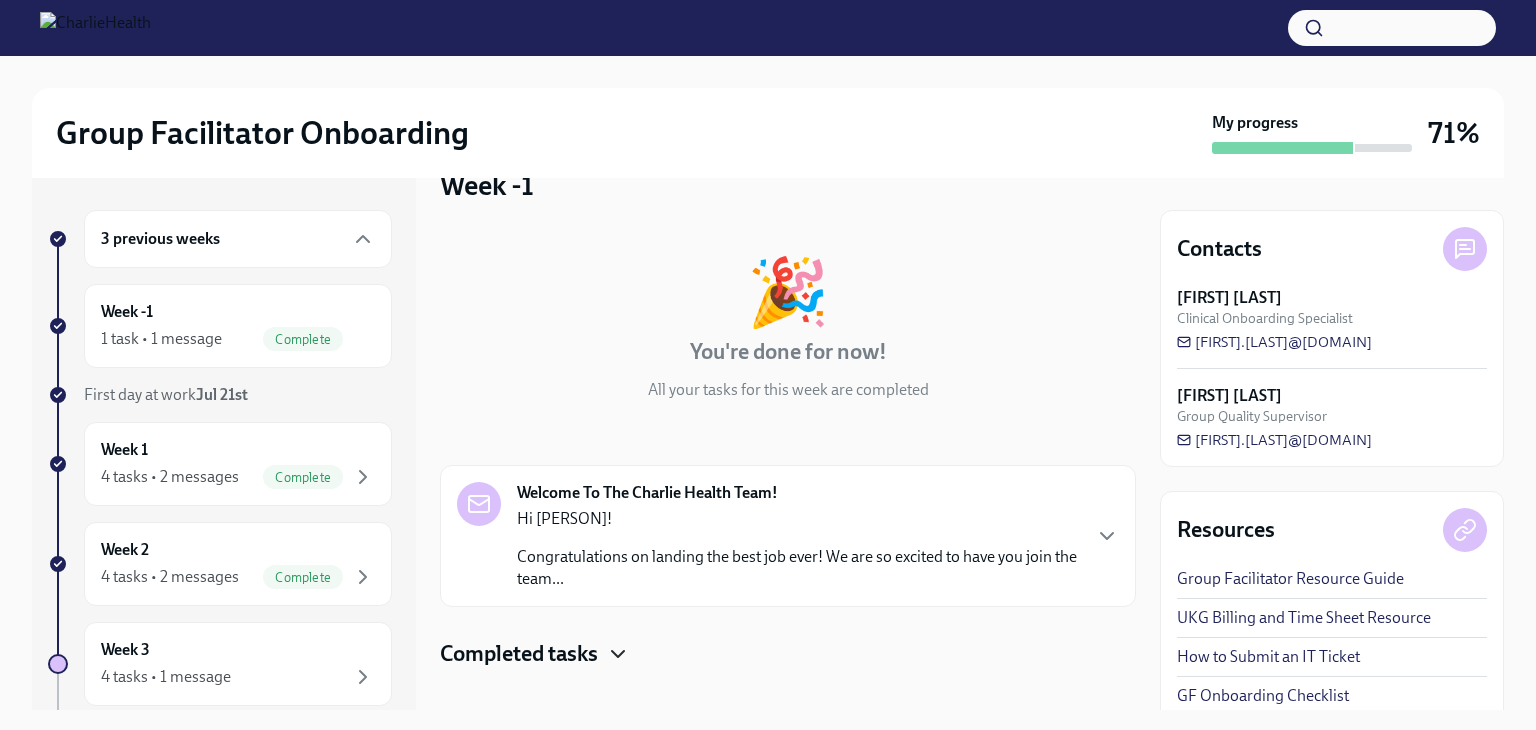 scroll, scrollTop: 65, scrollLeft: 0, axis: vertical 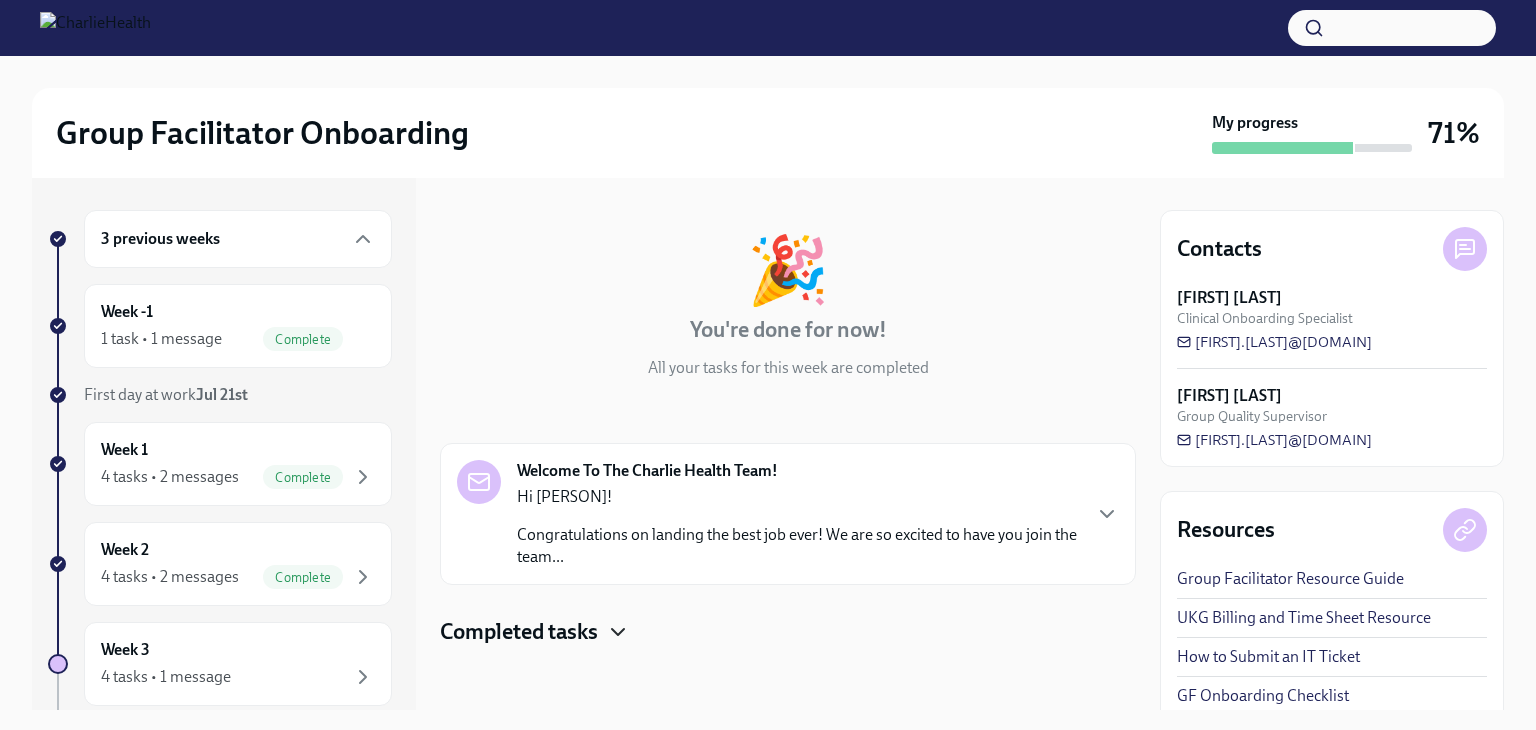 click on "🎉 You're done for now! All your tasks for this week are completed Welcome To The Charlie Health Team! Hi [PERSON]!
Congratulations on landing the best job ever! We are so excited to have you join the team... Completed tasks" at bounding box center [788, 426] 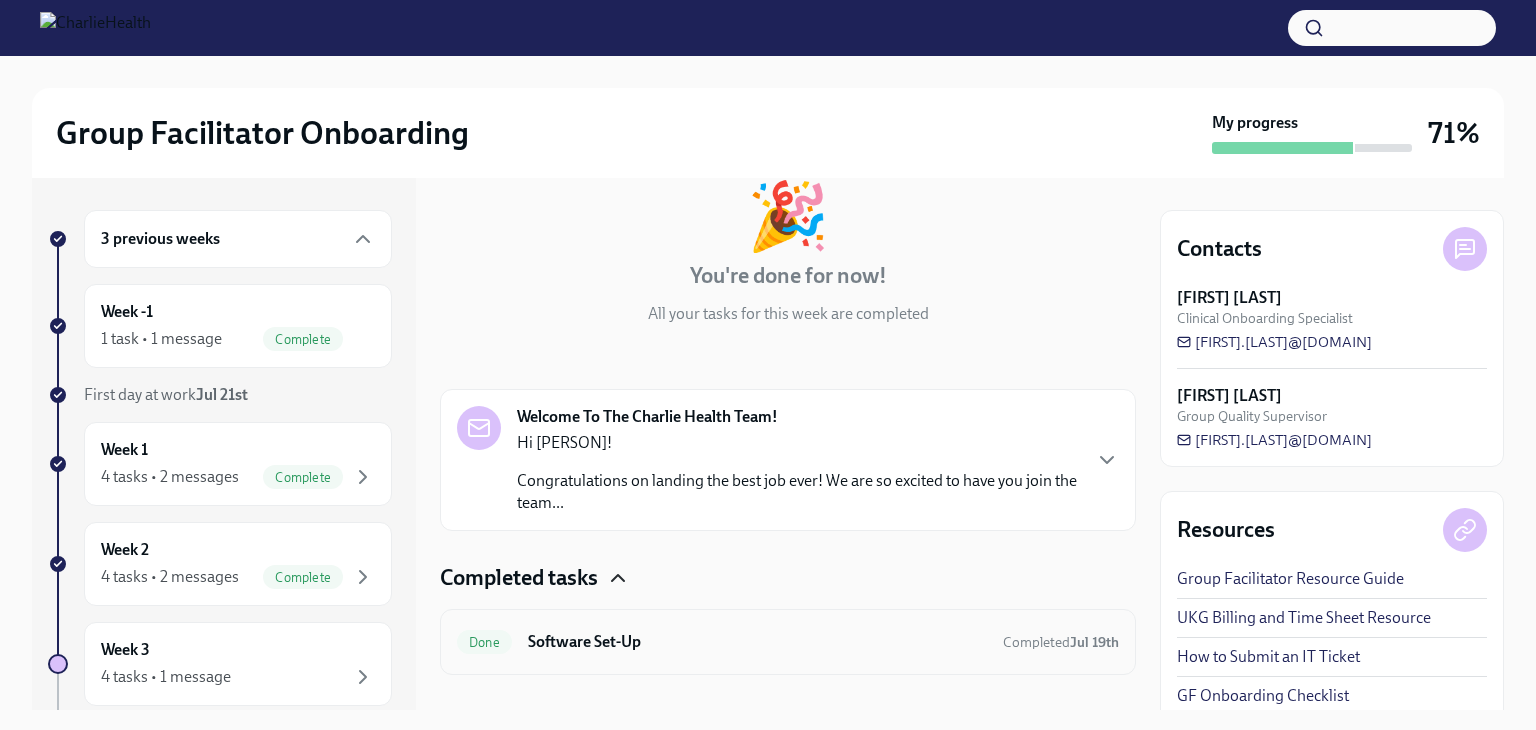 scroll, scrollTop: 147, scrollLeft: 0, axis: vertical 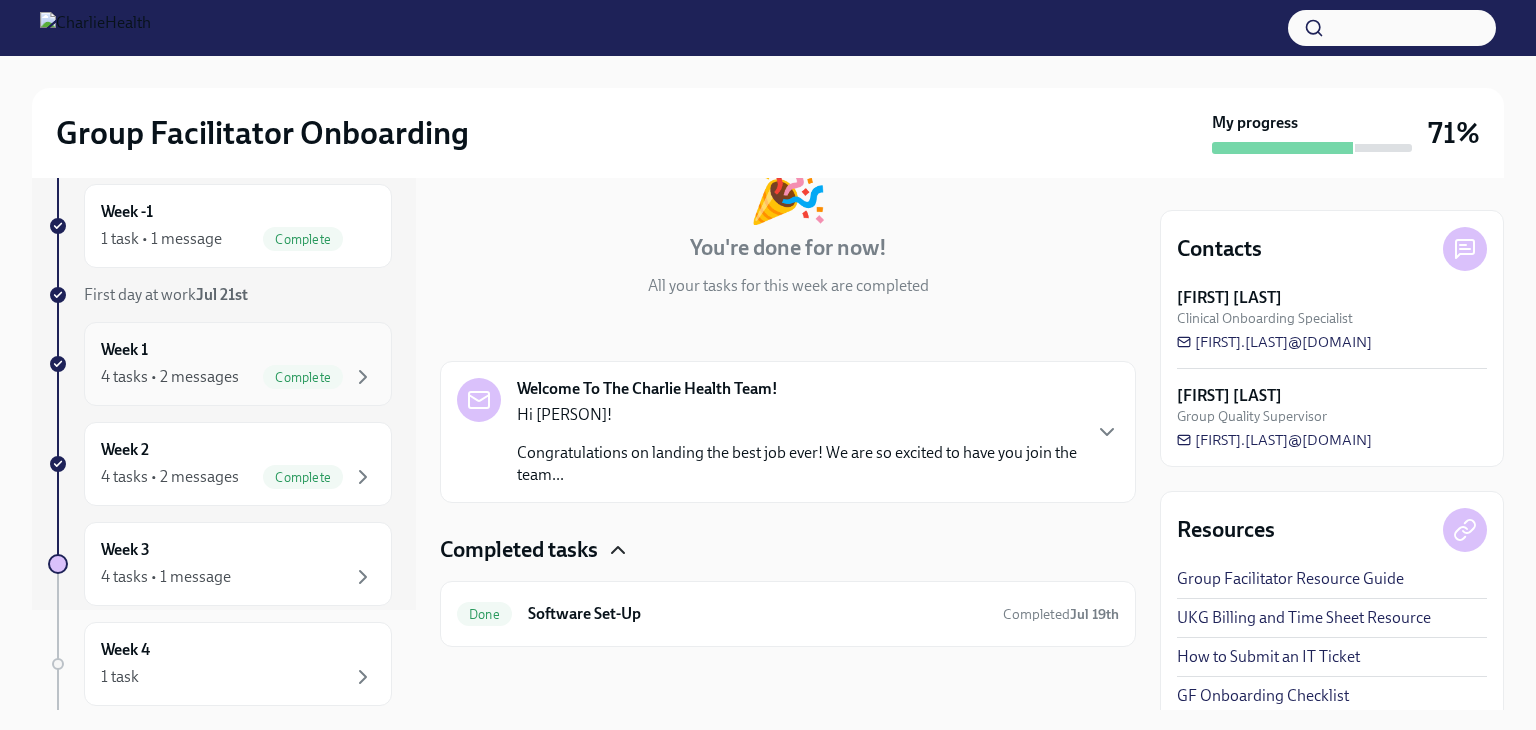 click on "4 tasks • 2 messages" at bounding box center [170, 377] 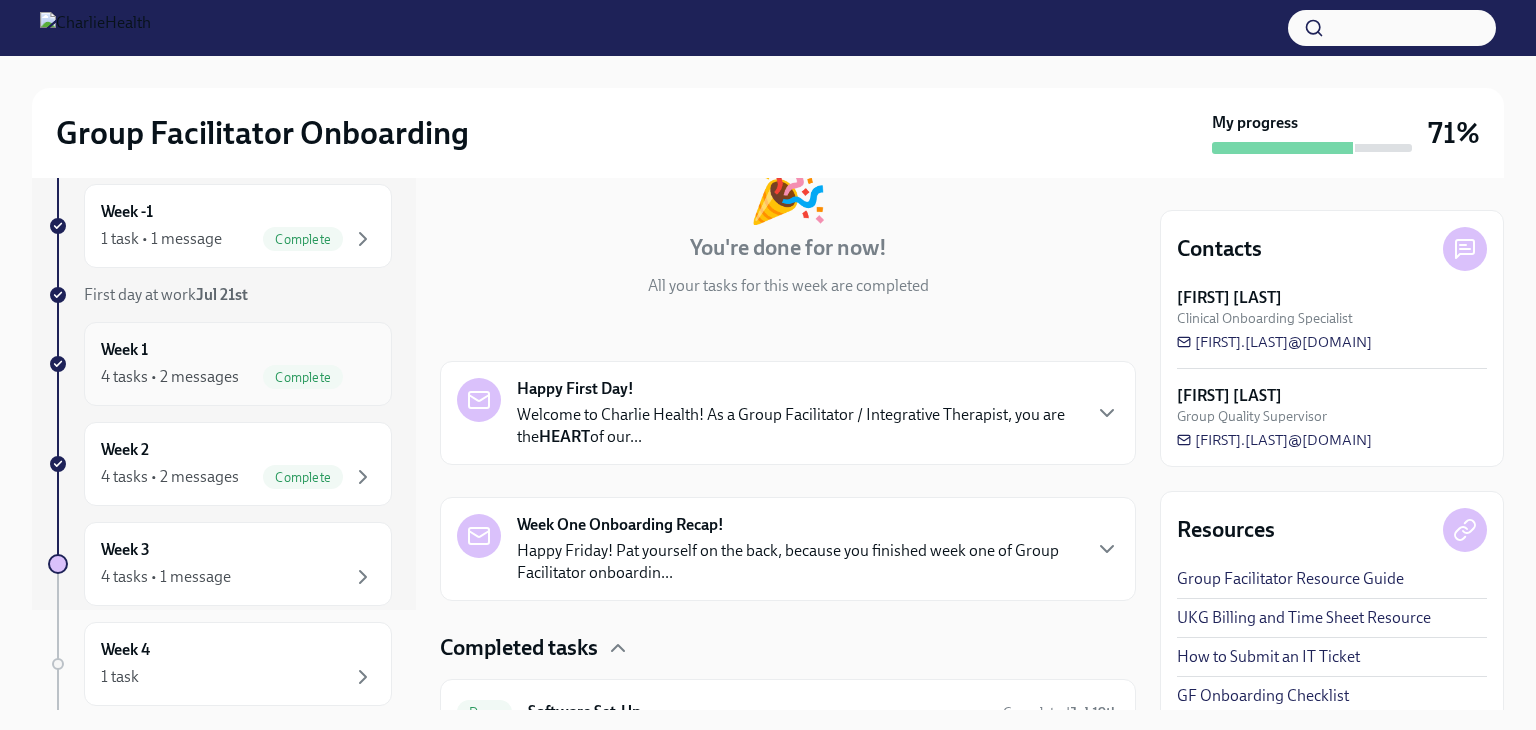 click on "4 tasks • 2 messages" at bounding box center [170, 377] 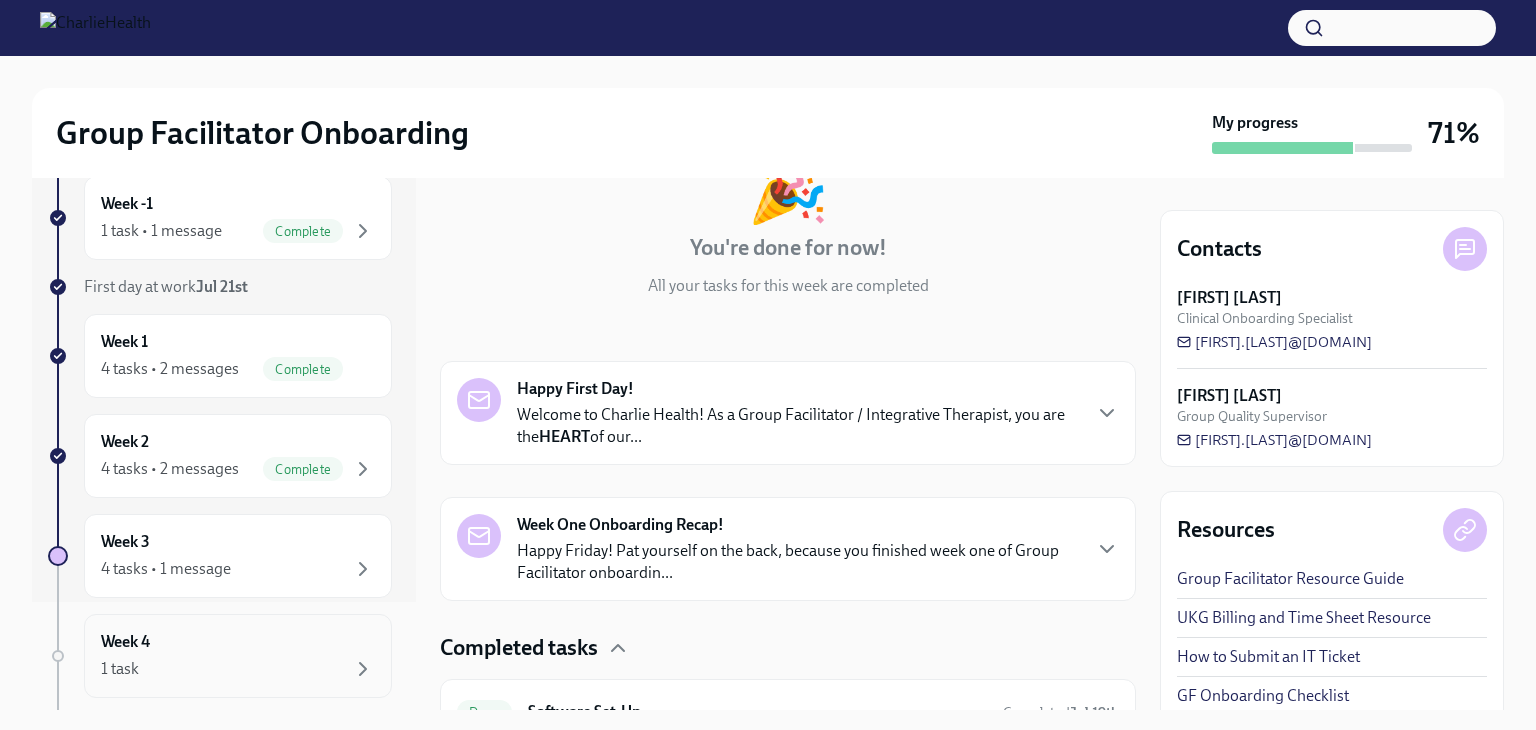 scroll, scrollTop: 0, scrollLeft: 0, axis: both 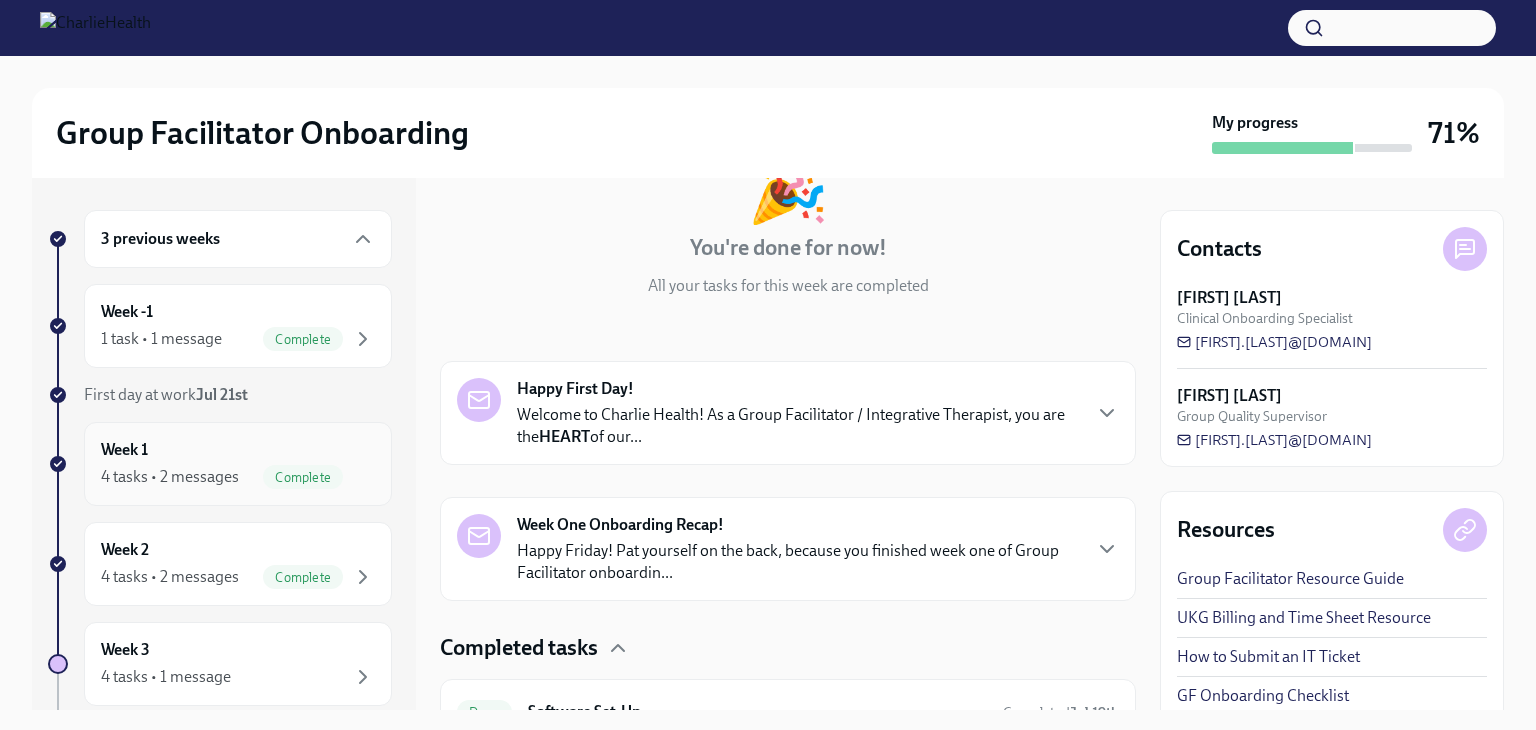 click on "Week 1" at bounding box center (124, 450) 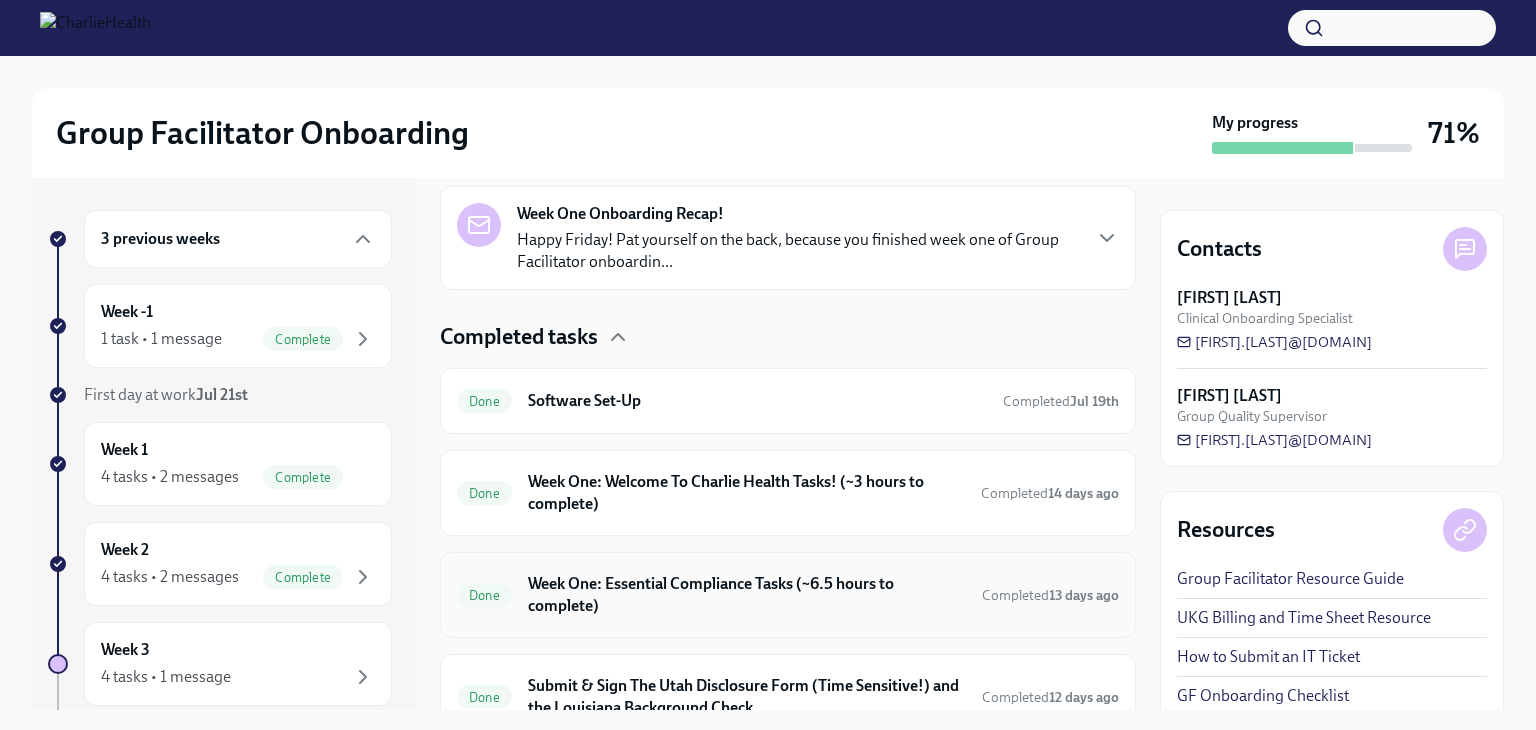 scroll, scrollTop: 549, scrollLeft: 0, axis: vertical 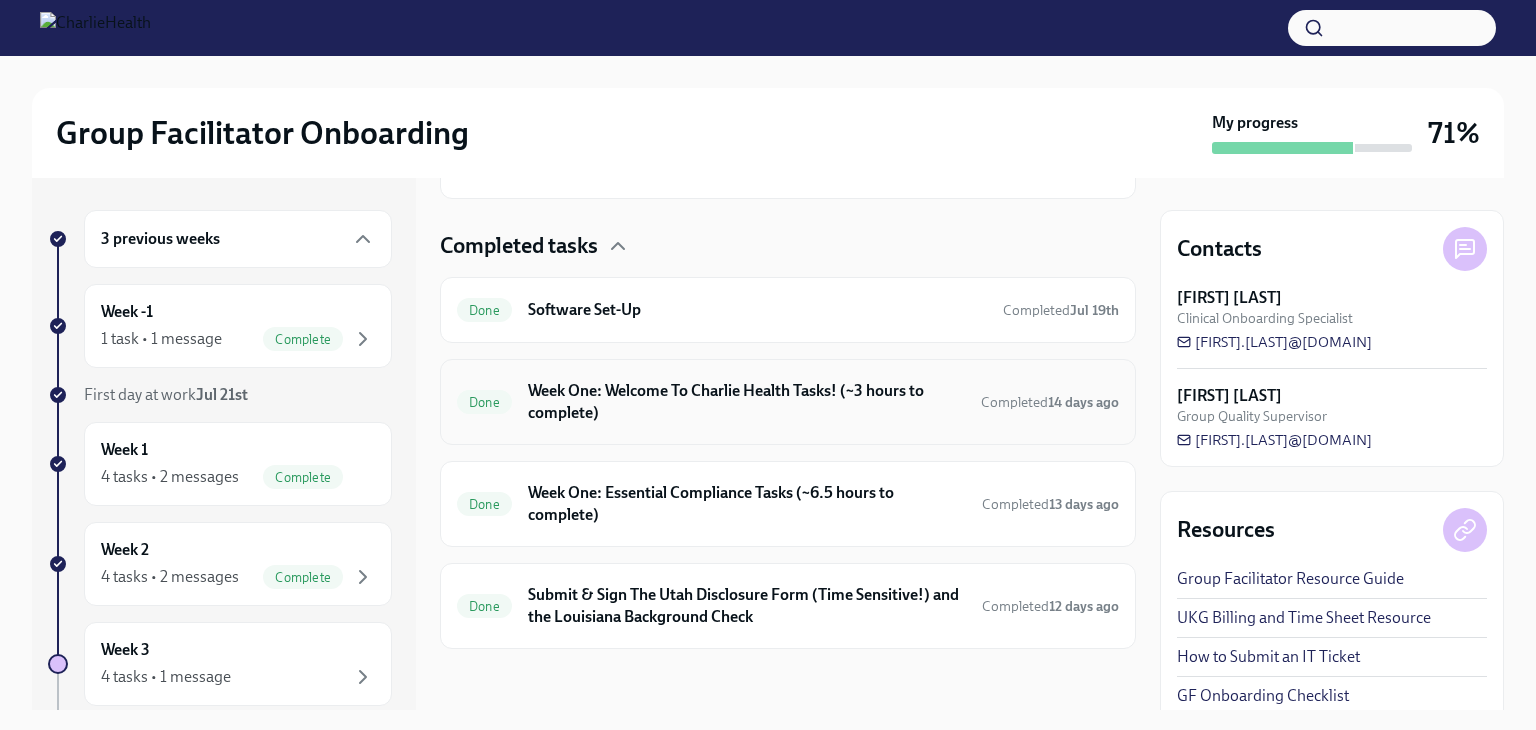 click on "Week One: Welcome To Charlie Health Tasks! (~3 hours to complete)" at bounding box center (746, 402) 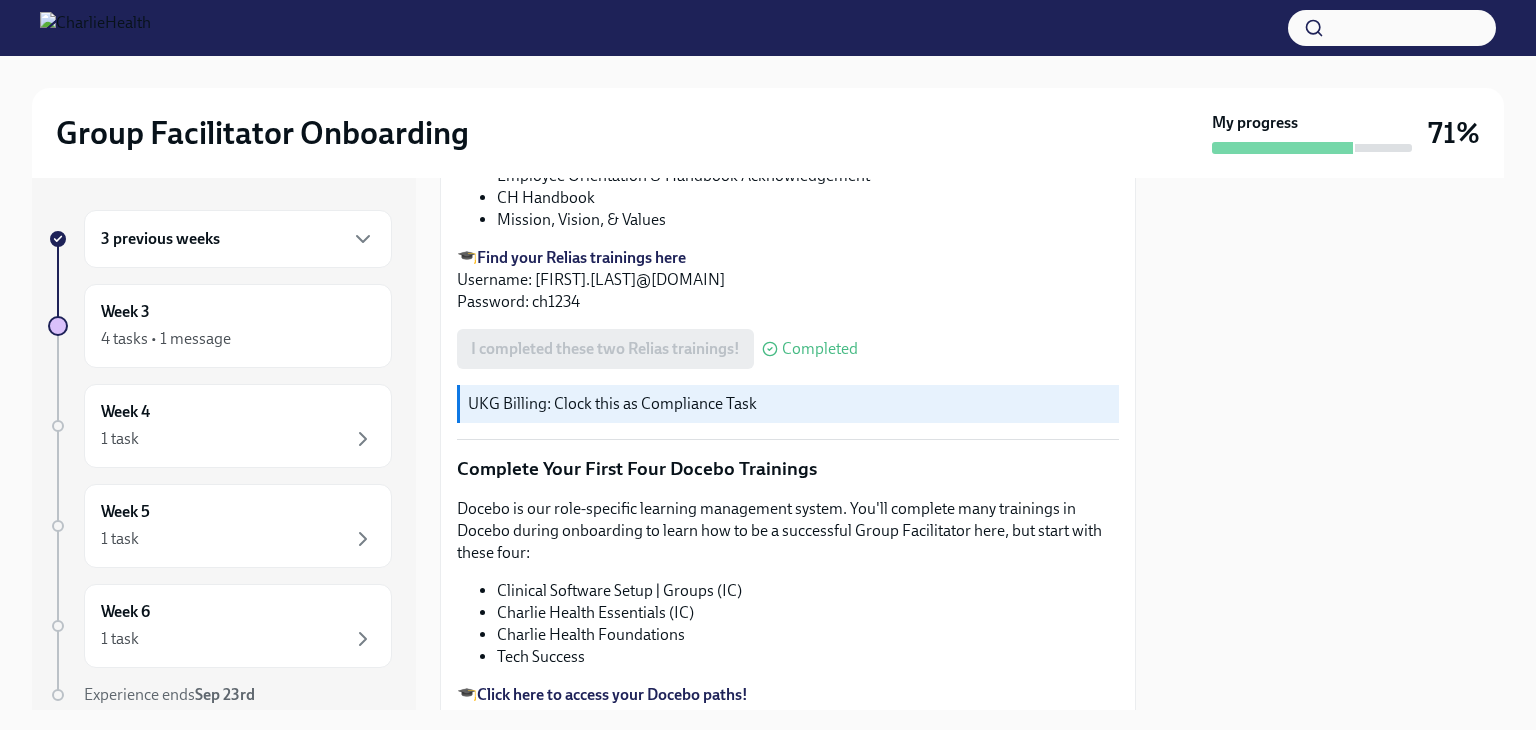 scroll, scrollTop: 2388, scrollLeft: 0, axis: vertical 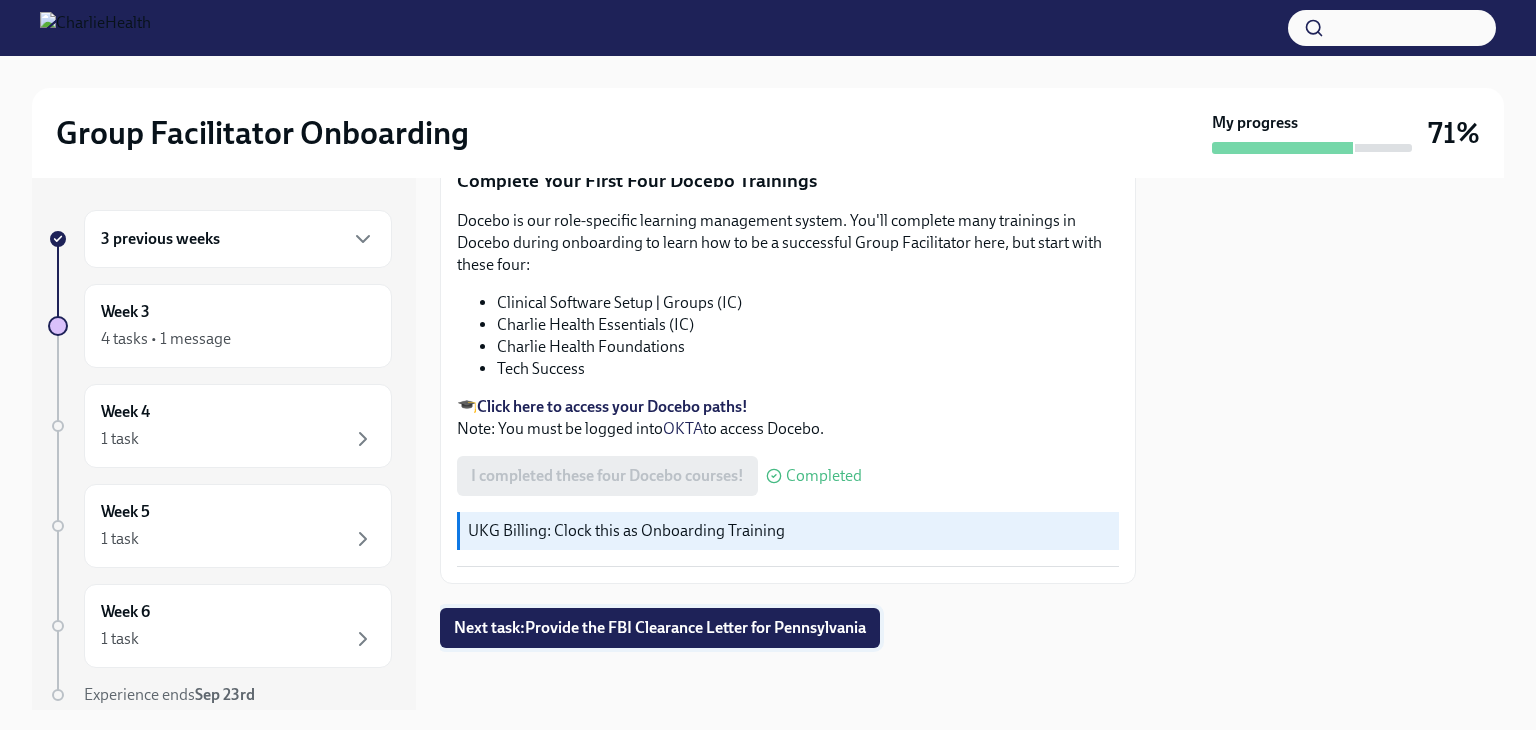 click on "Next task :  Provide the FBI Clearance Letter for Pennsylvania" at bounding box center (660, 628) 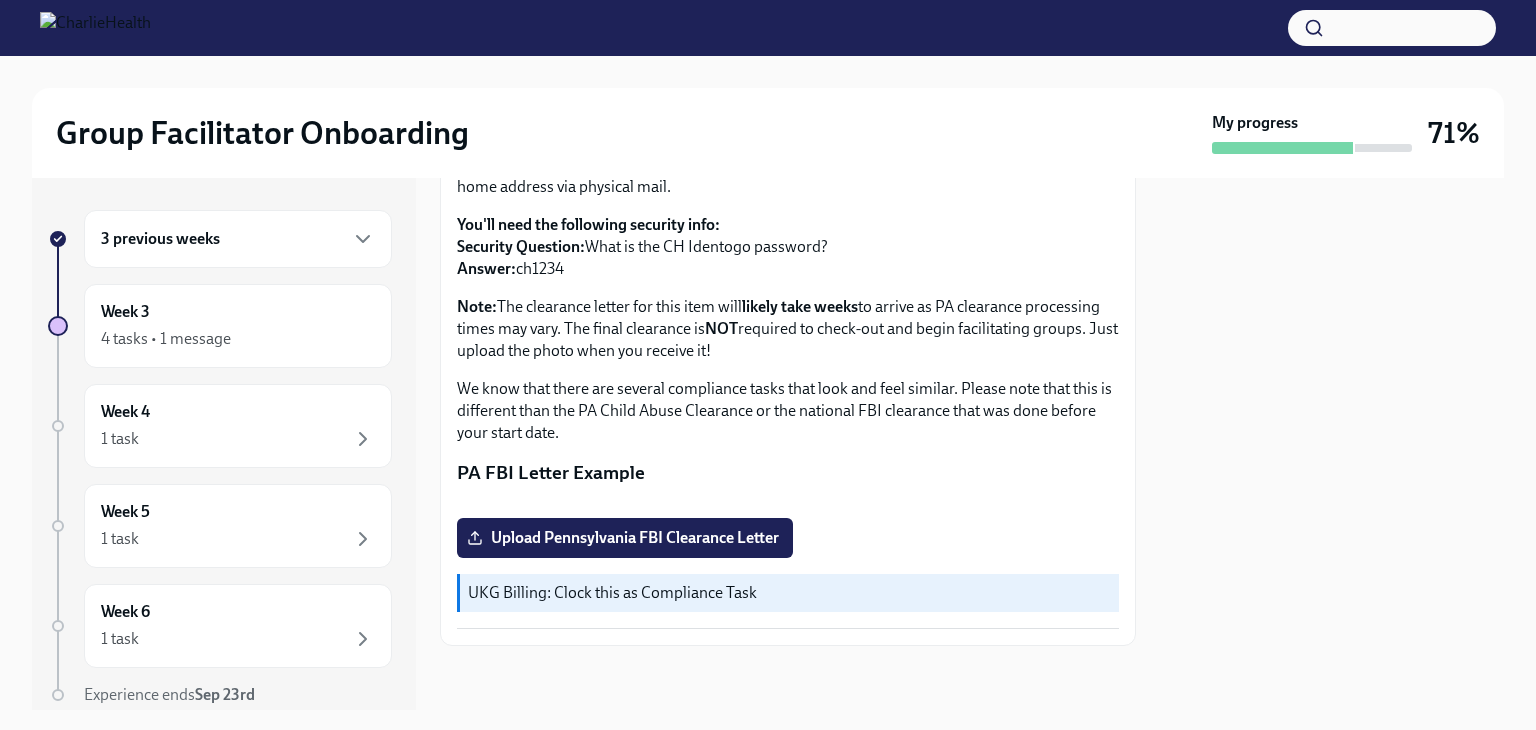 scroll, scrollTop: 434, scrollLeft: 0, axis: vertical 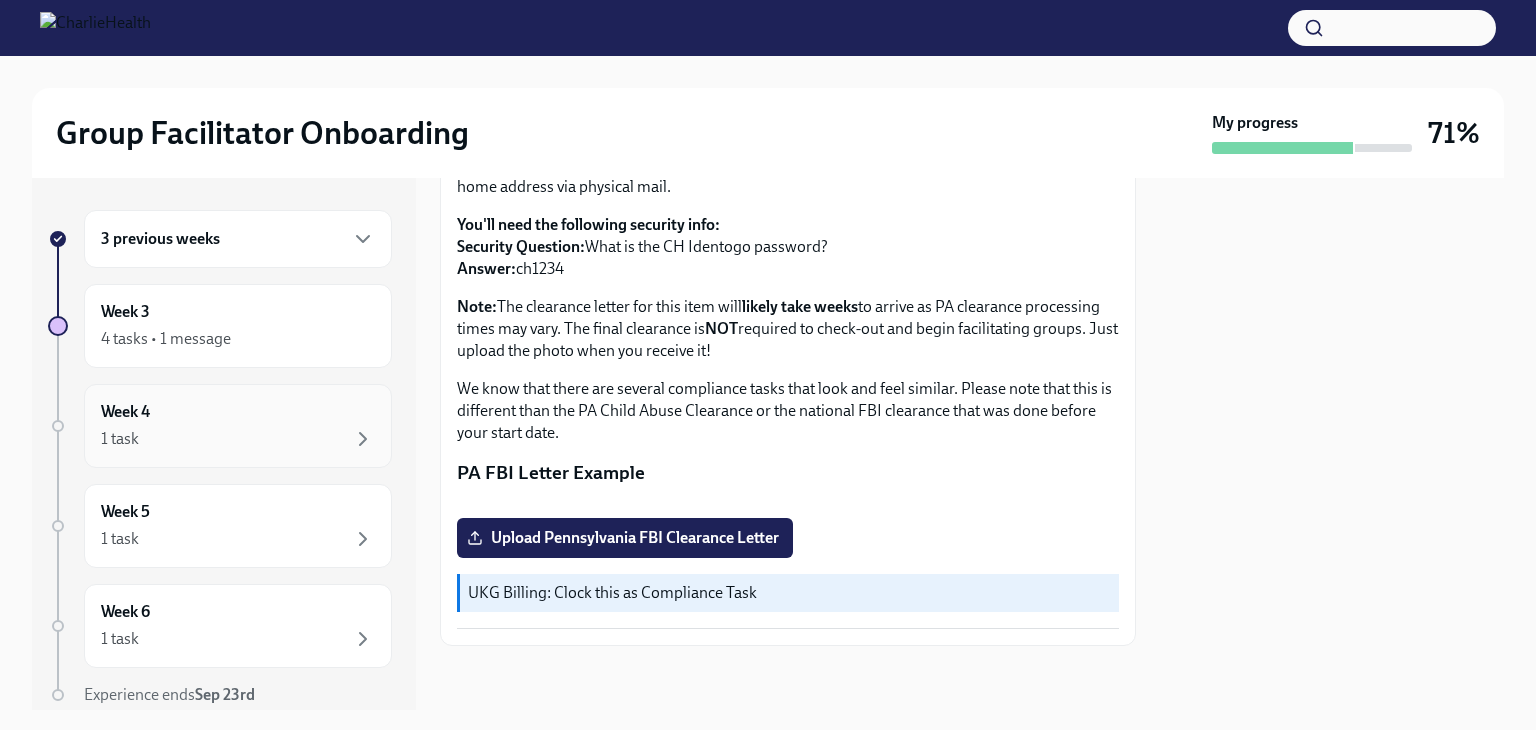 click on "1 task" at bounding box center (238, 439) 